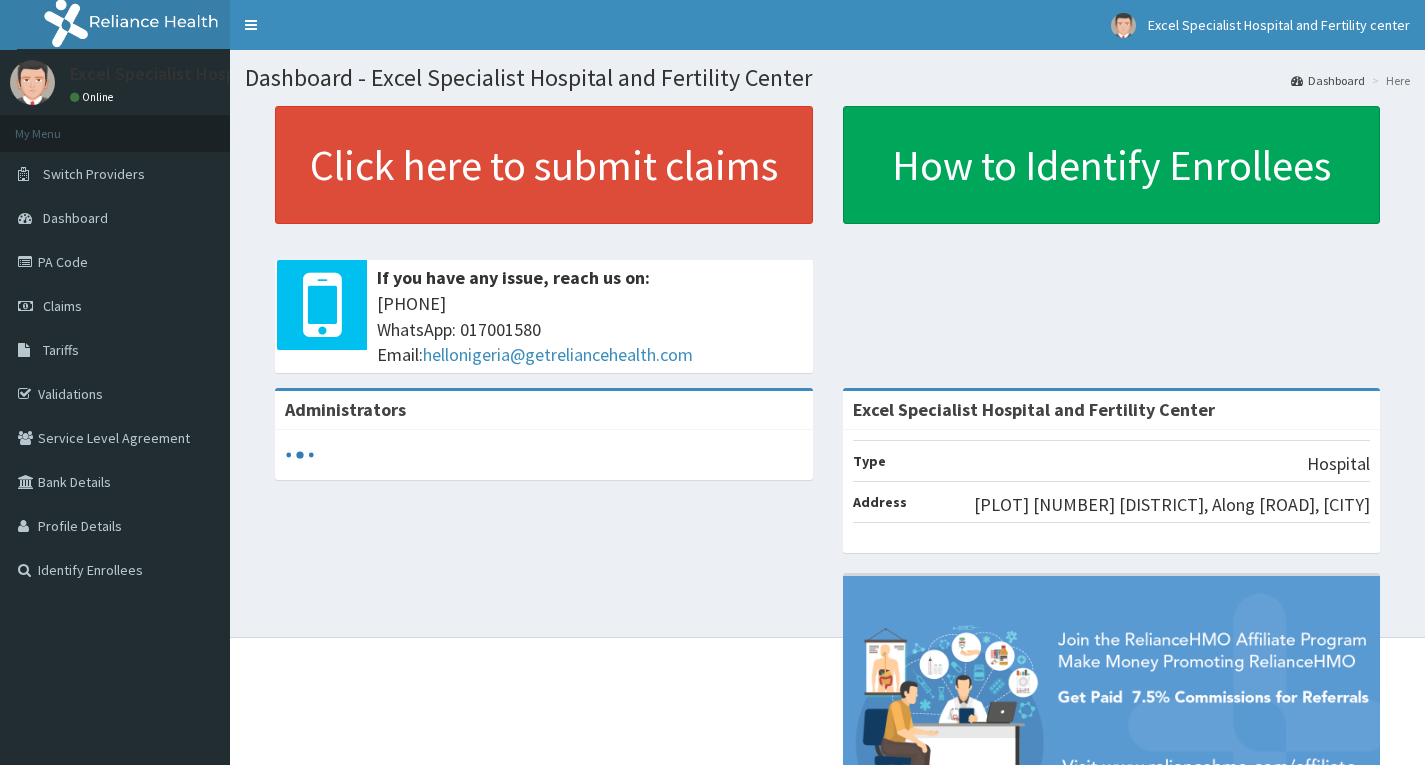 scroll, scrollTop: 0, scrollLeft: 0, axis: both 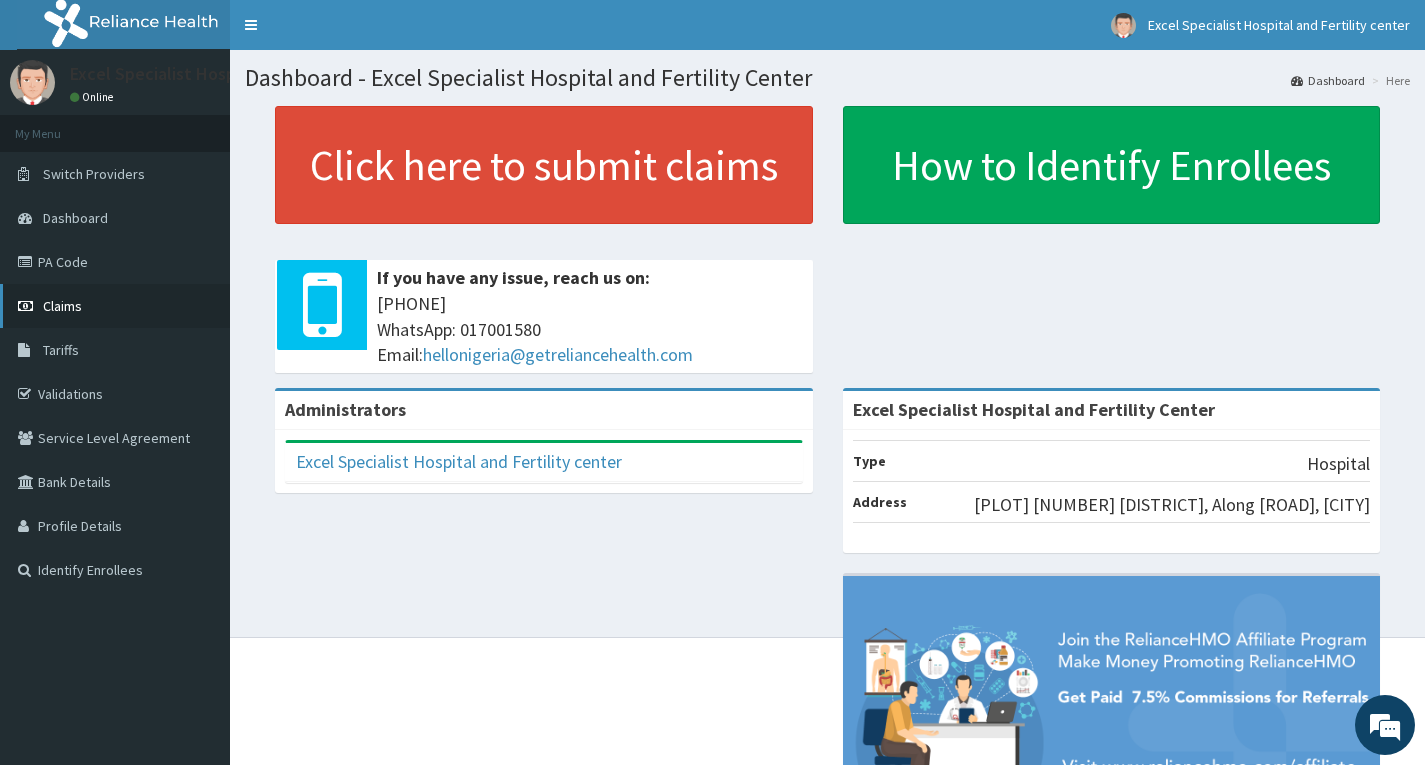 click on "Claims" at bounding box center (62, 306) 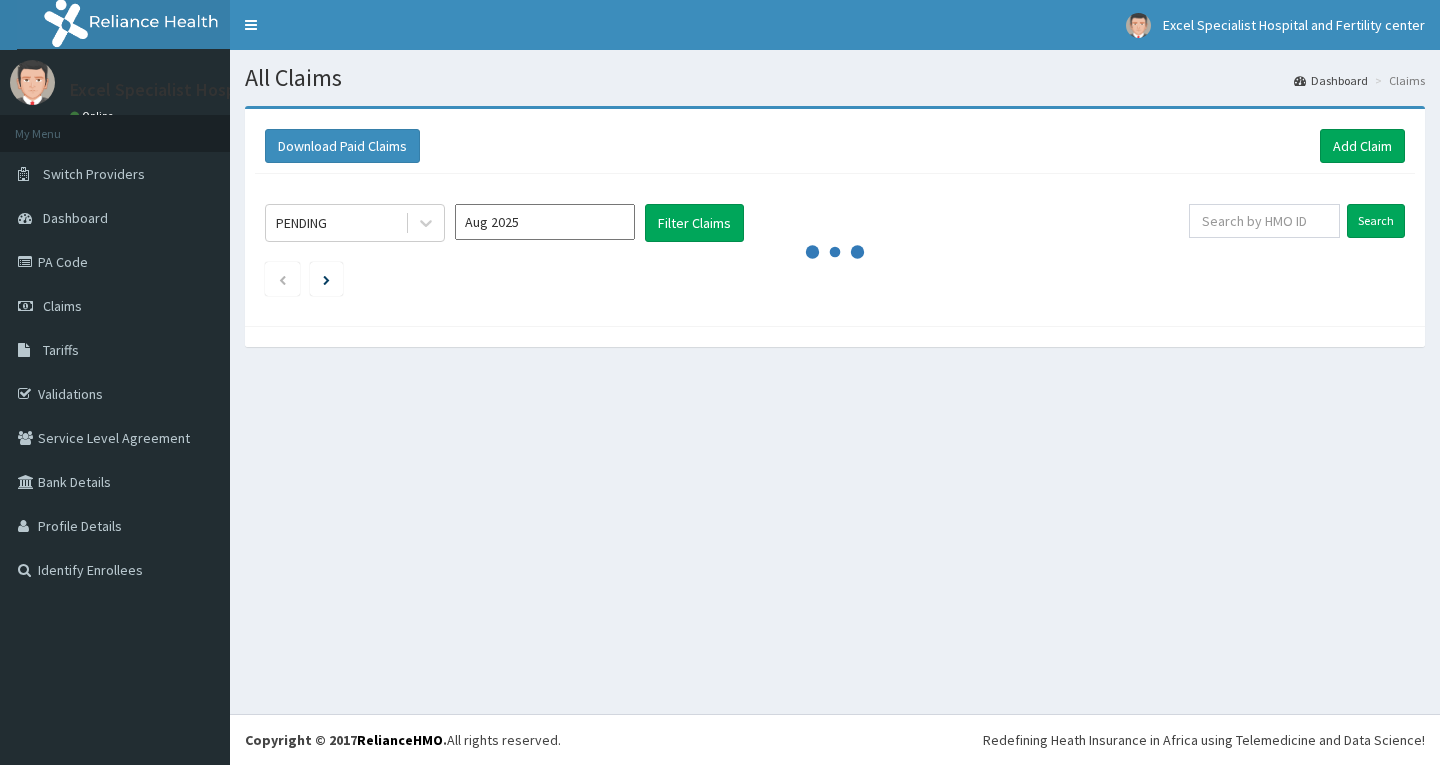 scroll, scrollTop: 0, scrollLeft: 0, axis: both 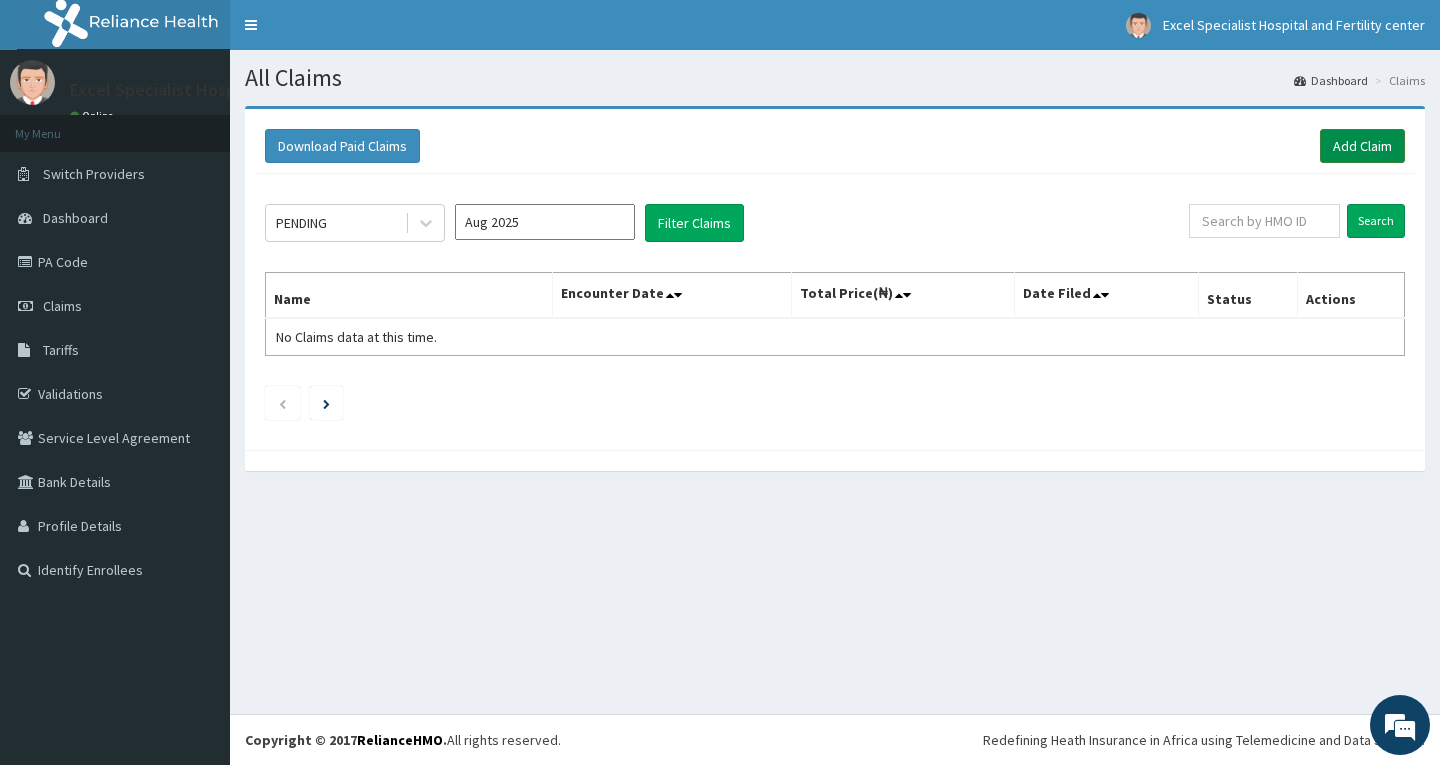 click on "Add Claim" at bounding box center [1362, 146] 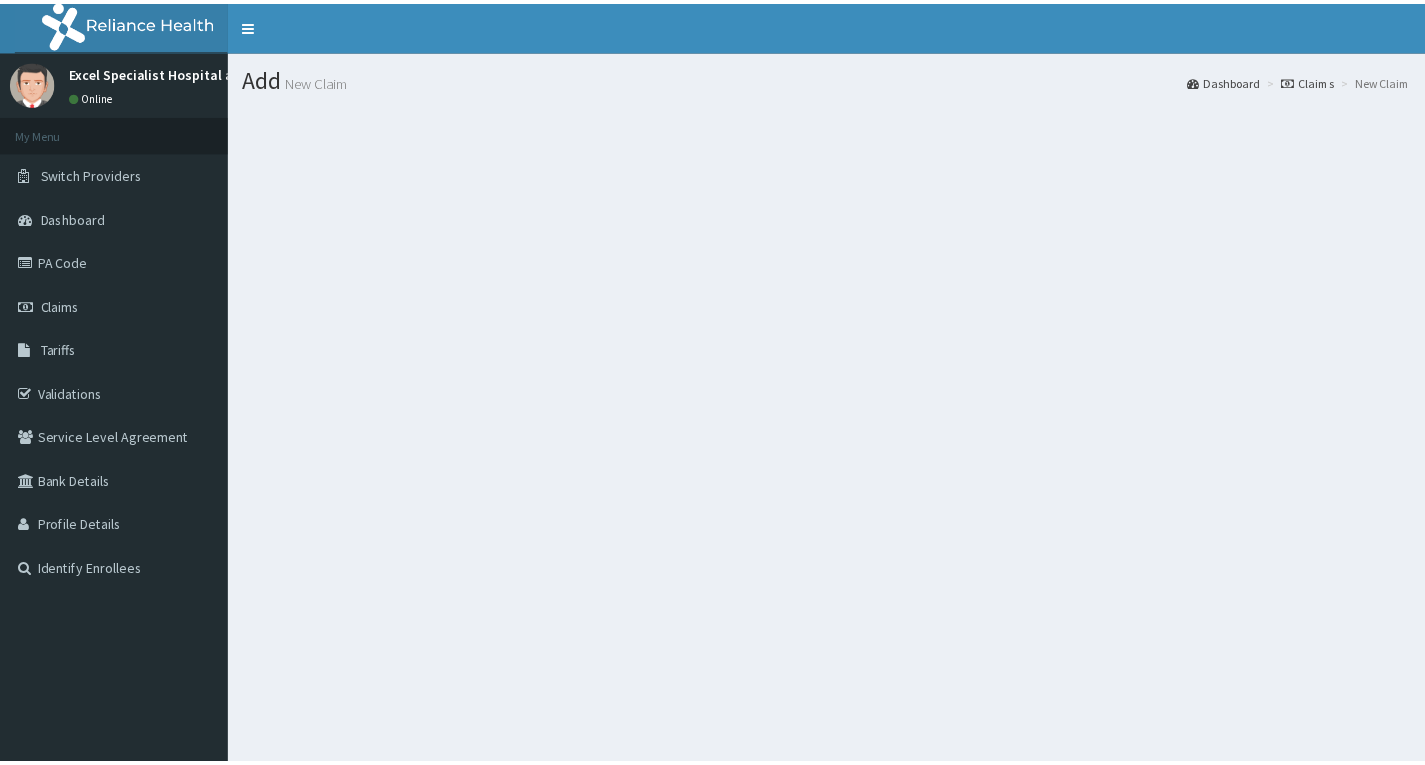 scroll, scrollTop: 0, scrollLeft: 0, axis: both 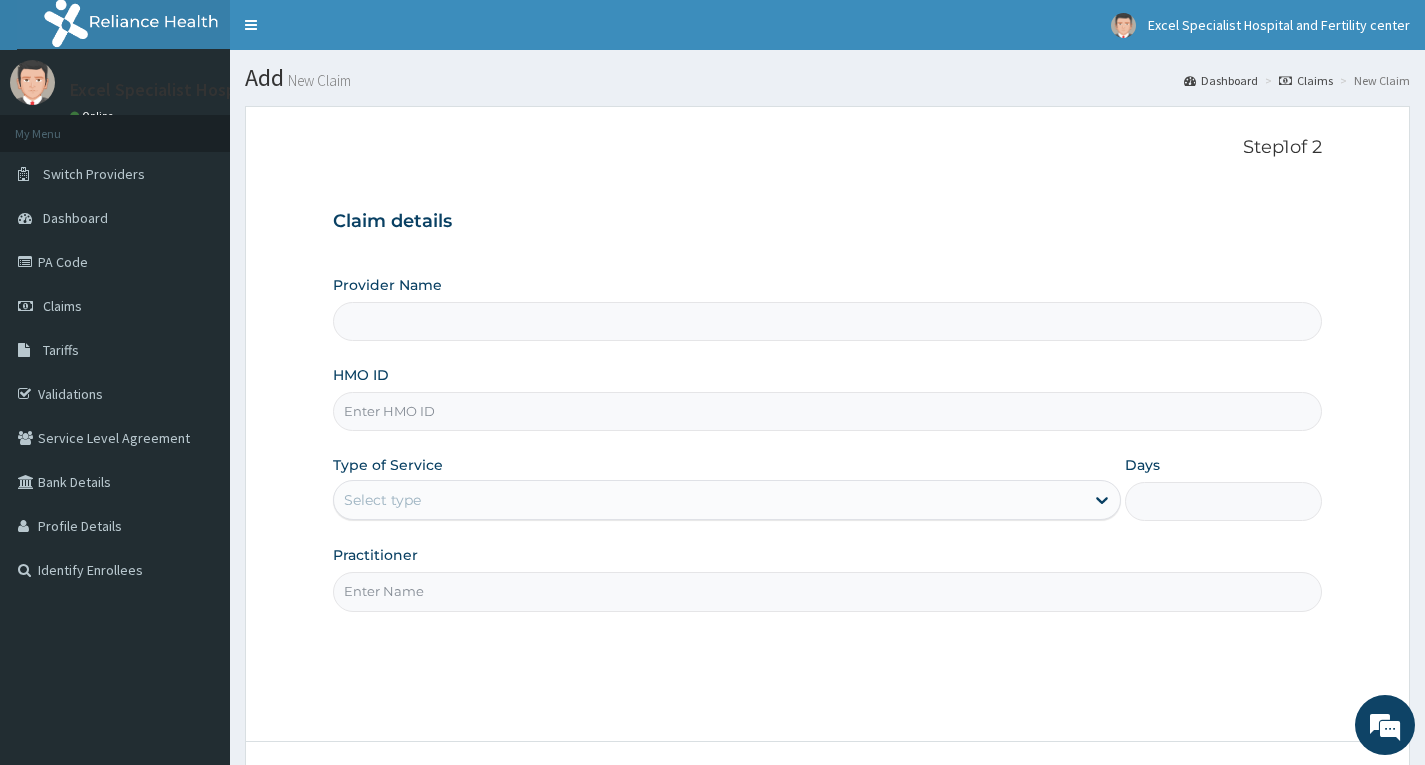 type on "Excel Specialist Hospital and Fertility Center" 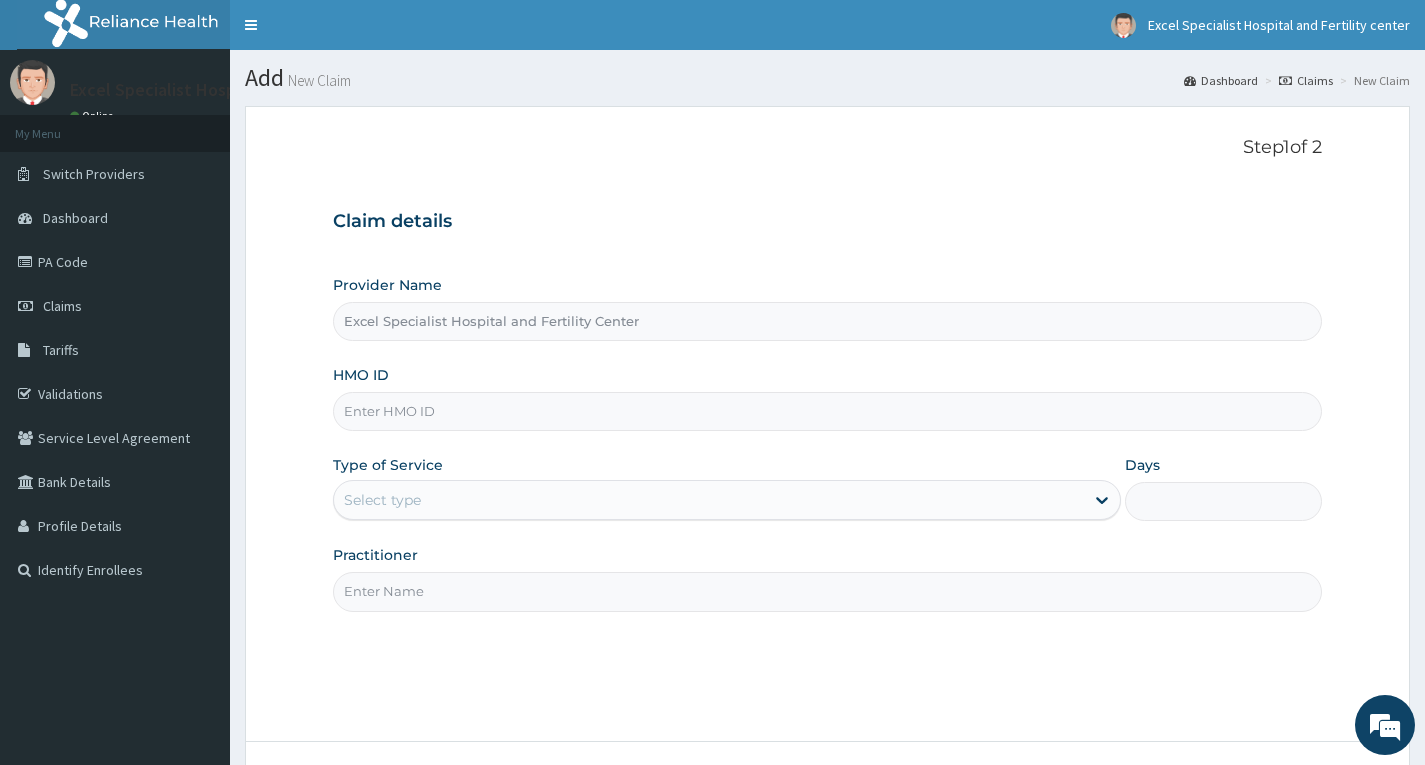 scroll, scrollTop: 0, scrollLeft: 0, axis: both 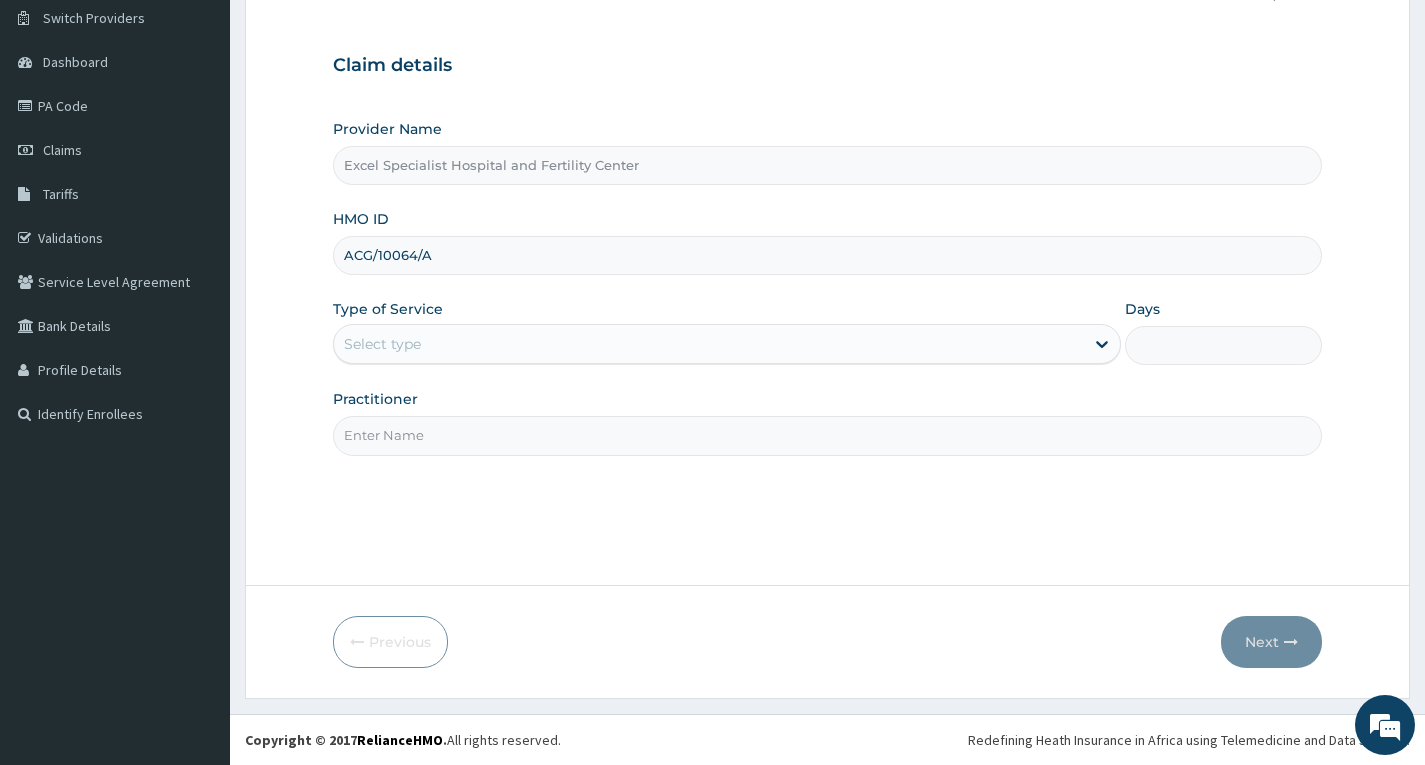 type on "ACG/10064/A" 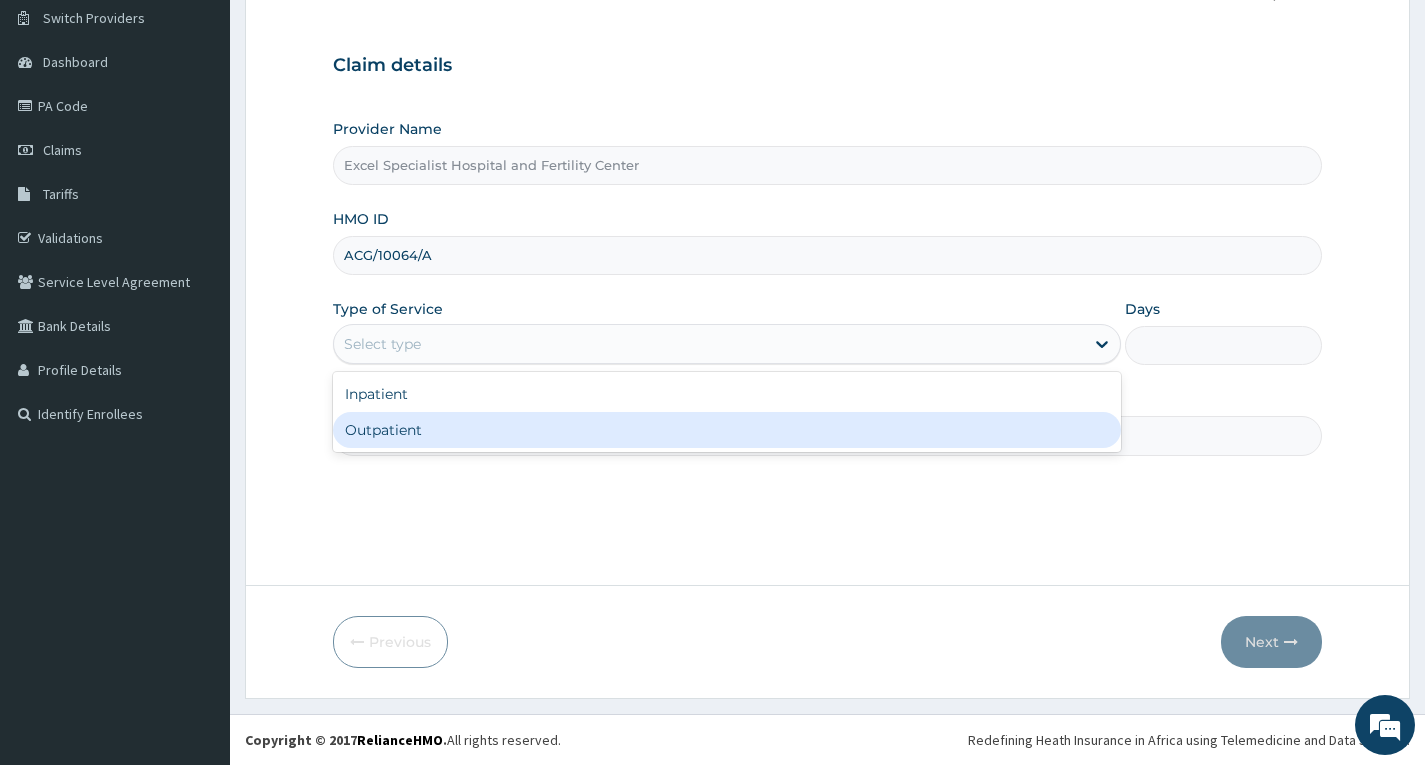 click on "Outpatient" at bounding box center (727, 430) 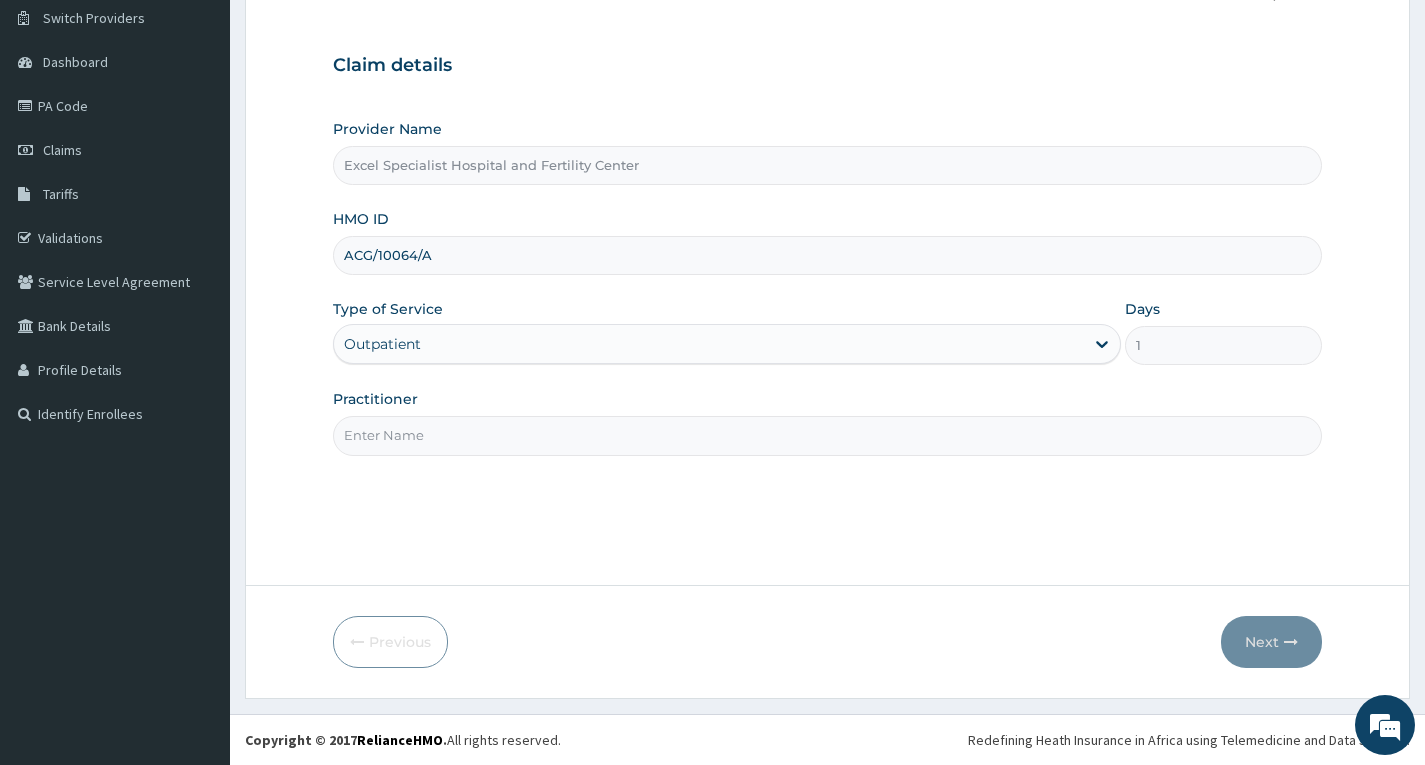 click on "Practitioner" at bounding box center [827, 435] 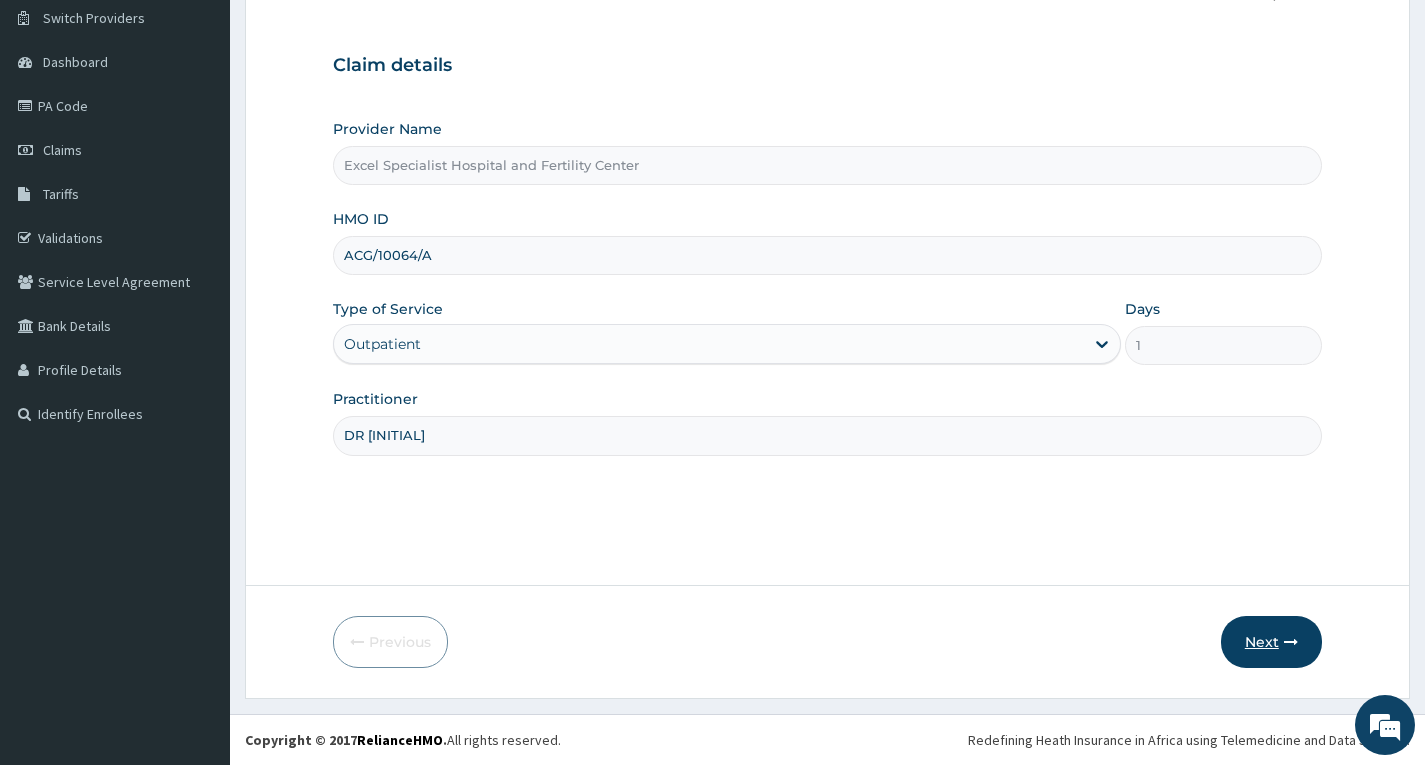 type on "DR [INITIAL]" 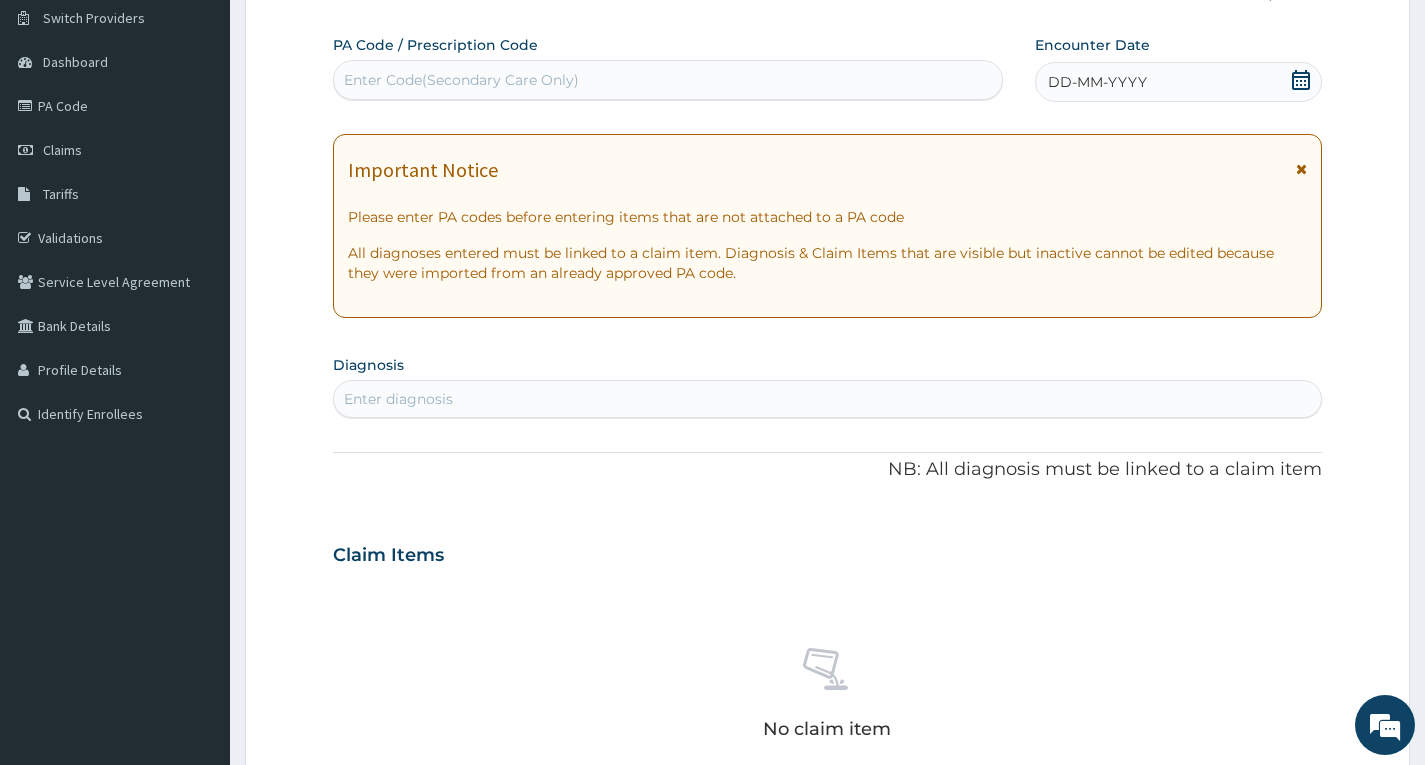 click on "DD-MM-YYYY" at bounding box center [1097, 82] 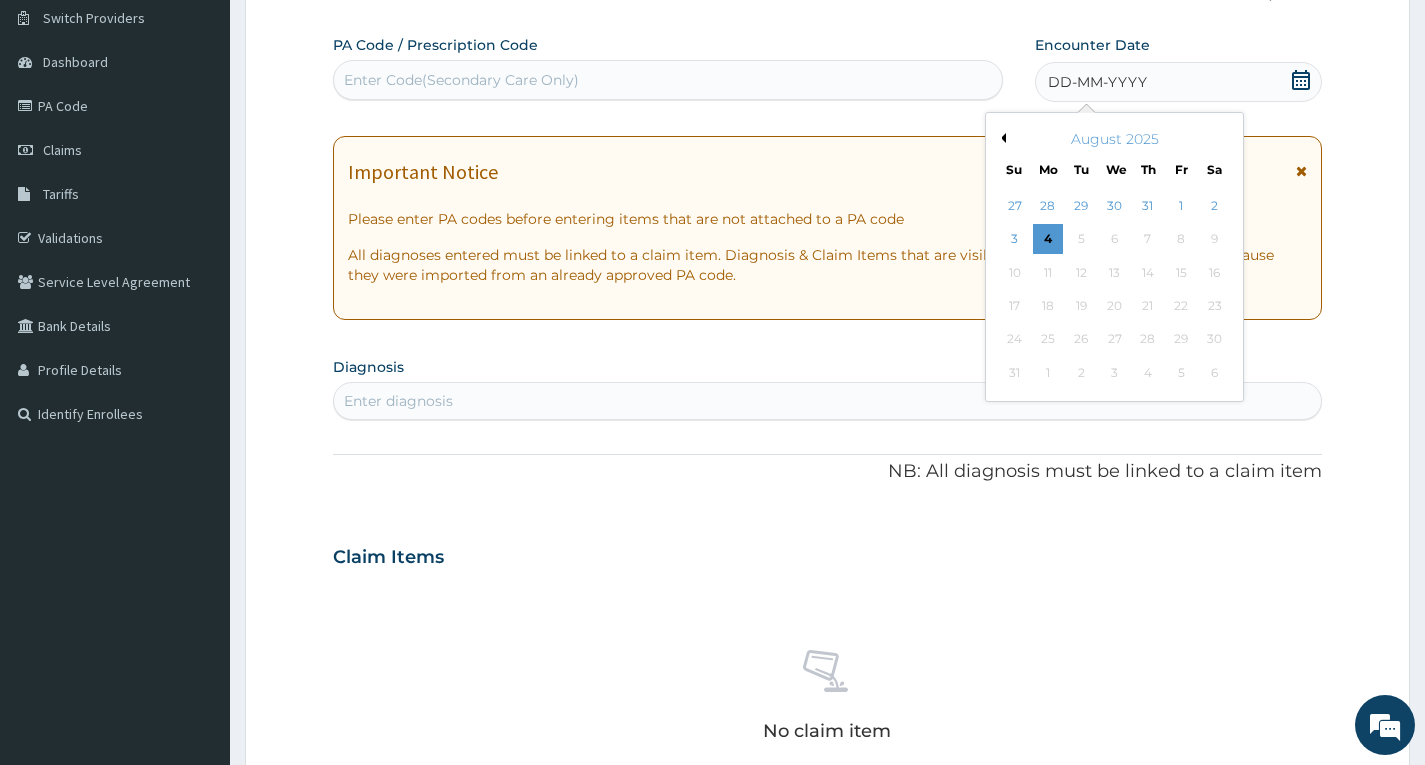click on "Previous Month" at bounding box center (1001, 138) 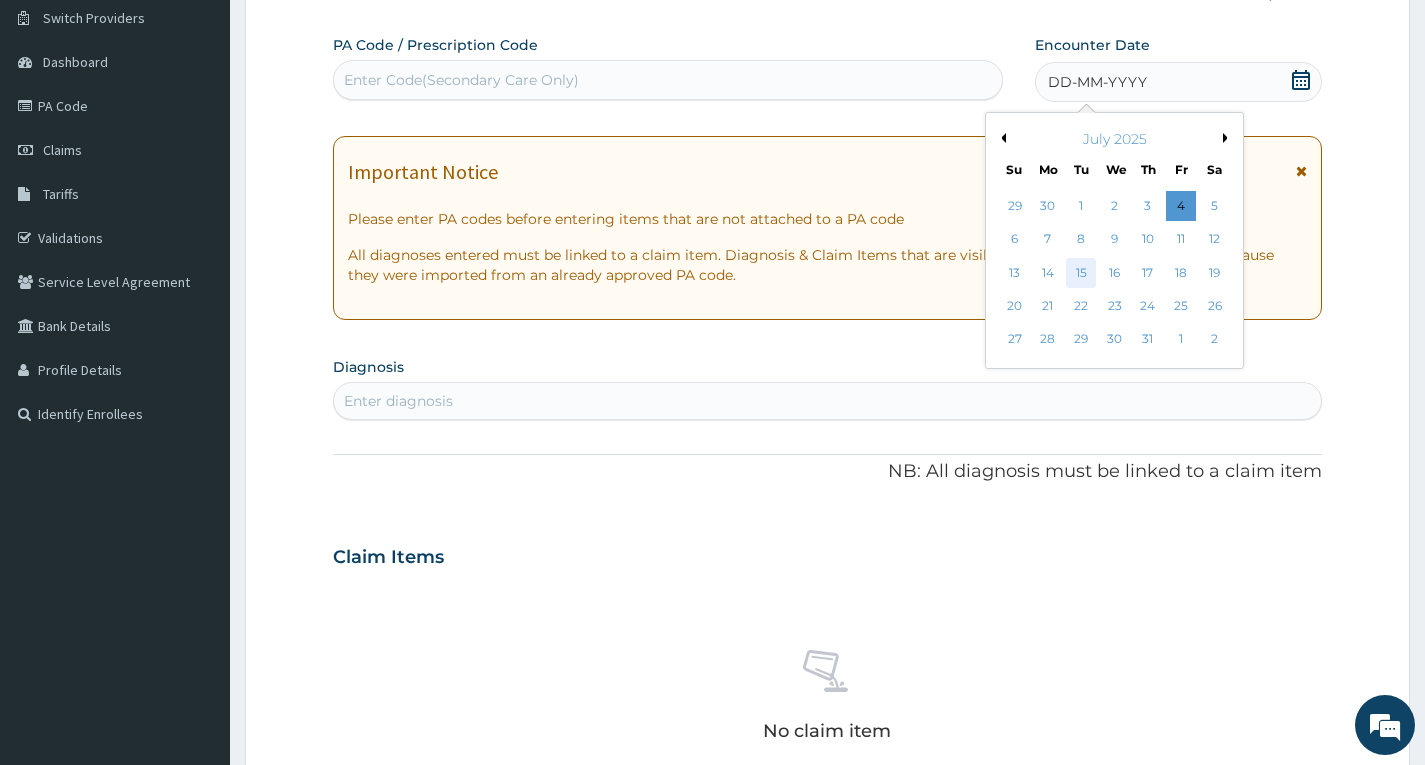 click on "15" at bounding box center [1081, 273] 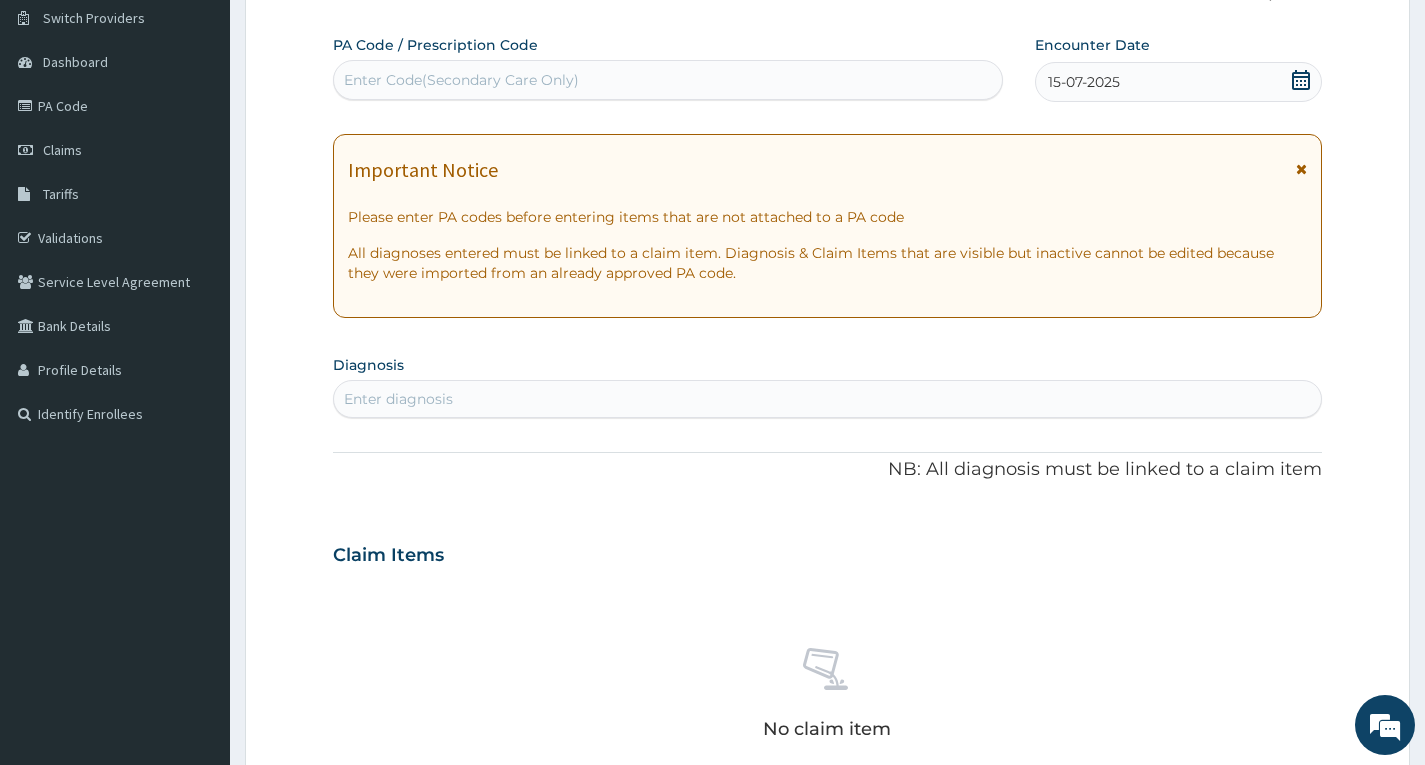 click on "Enter diagnosis" at bounding box center (398, 399) 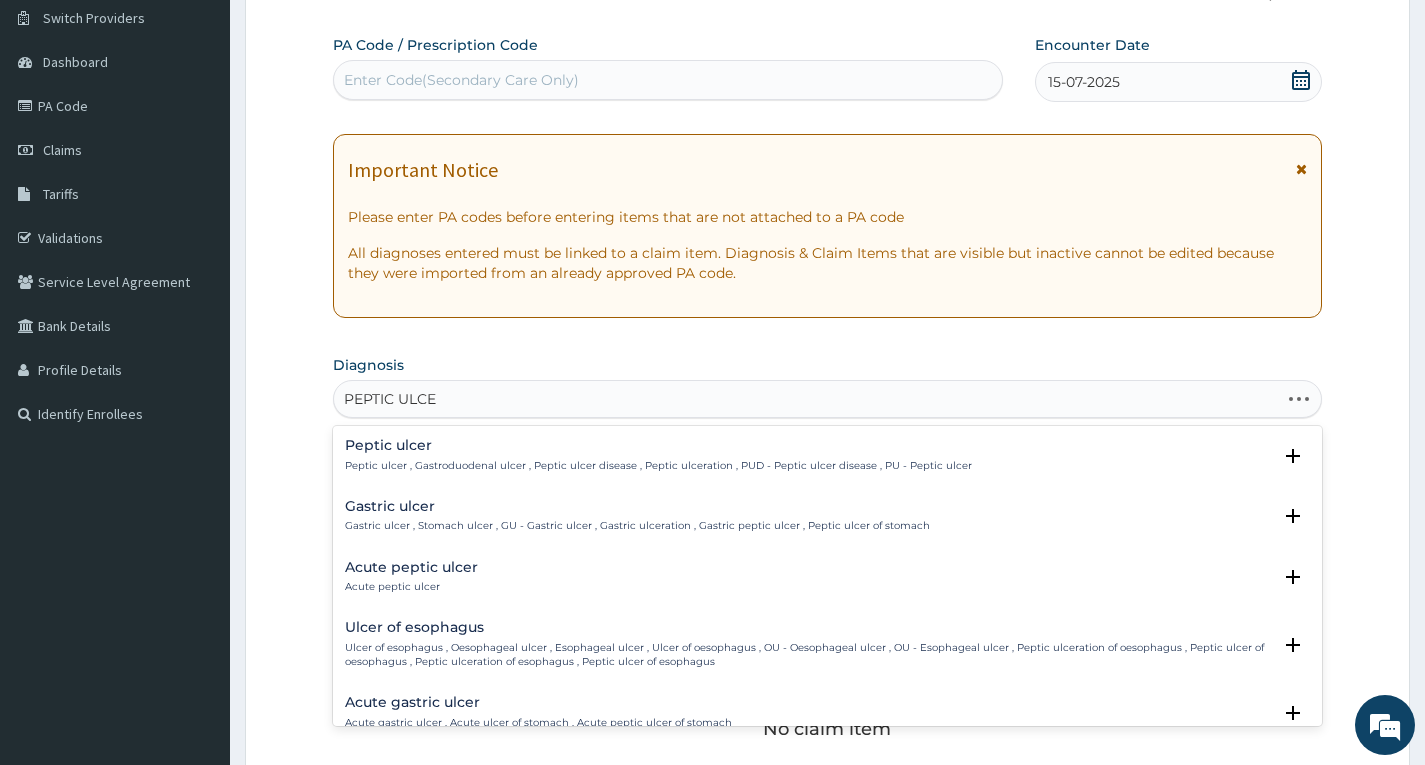 type on "PEPTIC ULCER" 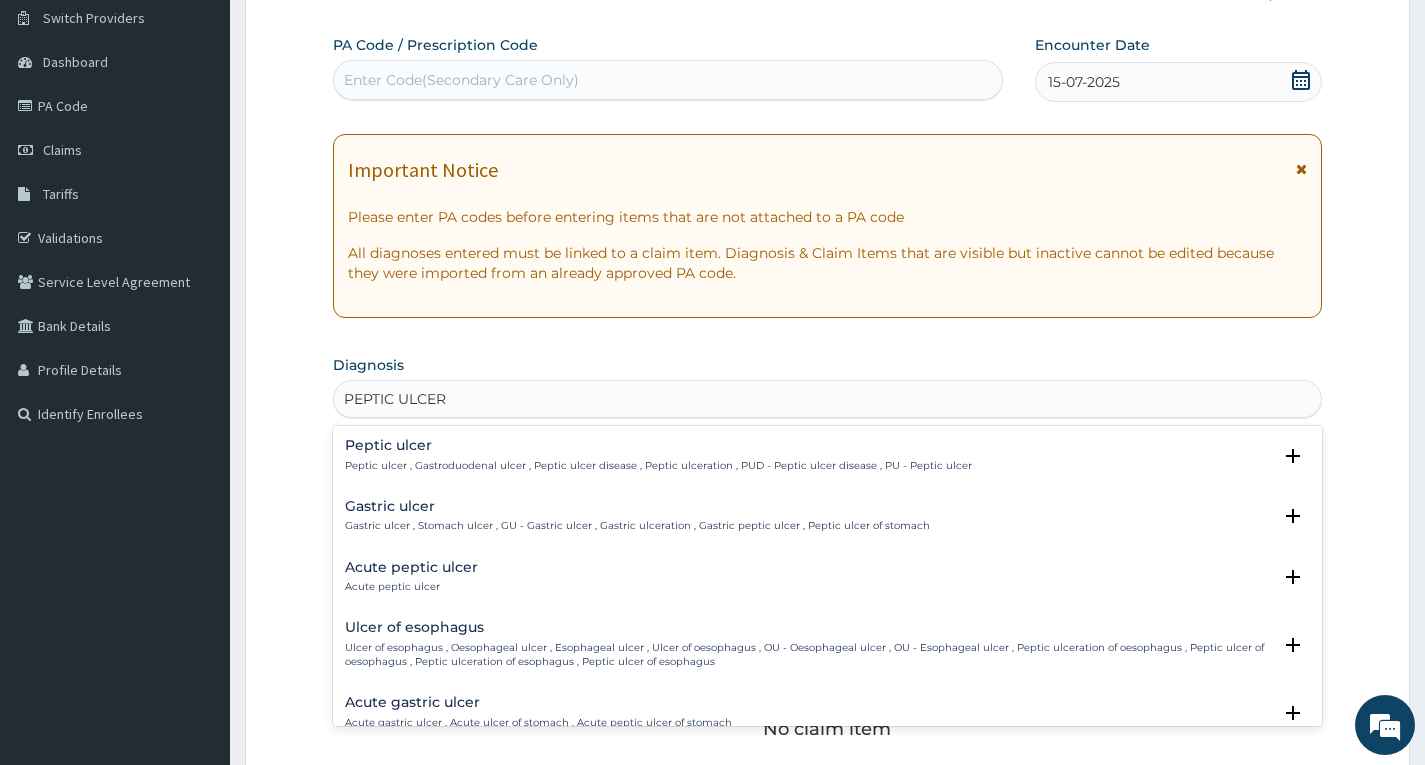 click on "Peptic ulcer Peptic ulcer , Gastroduodenal ulcer , Peptic ulcer disease , Peptic ulceration , PUD - Peptic ulcer disease , PU - Peptic ulcer" at bounding box center (658, 455) 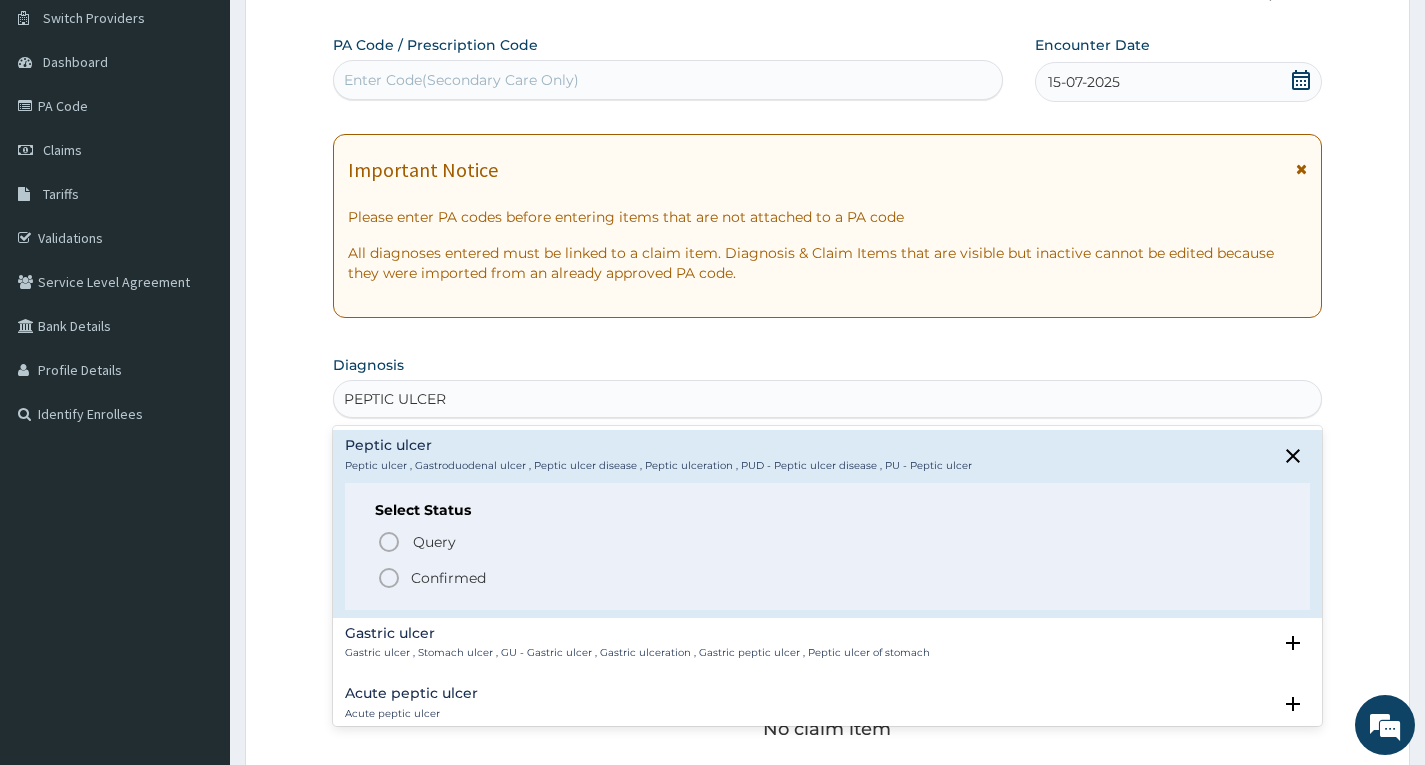 click on "Confirmed" at bounding box center (448, 578) 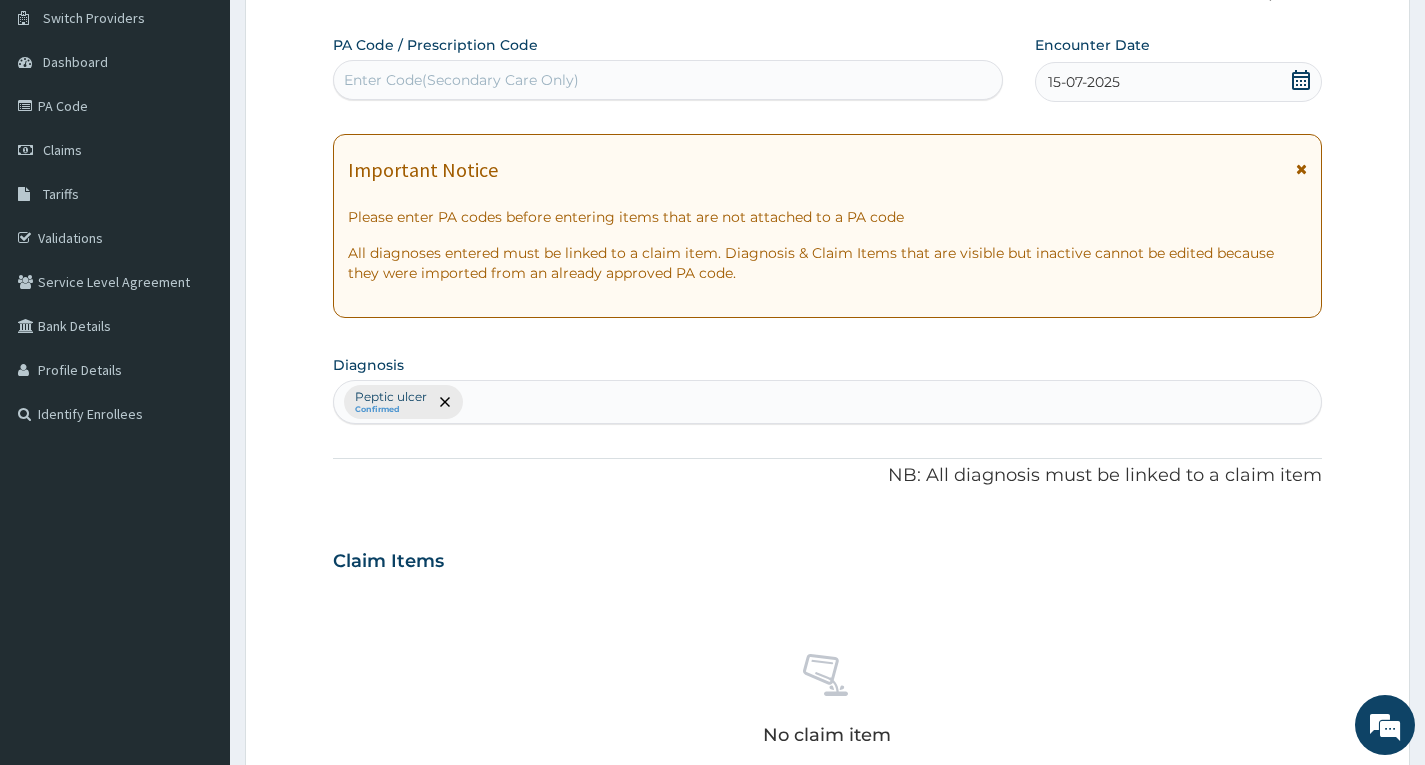 scroll, scrollTop: 677, scrollLeft: 0, axis: vertical 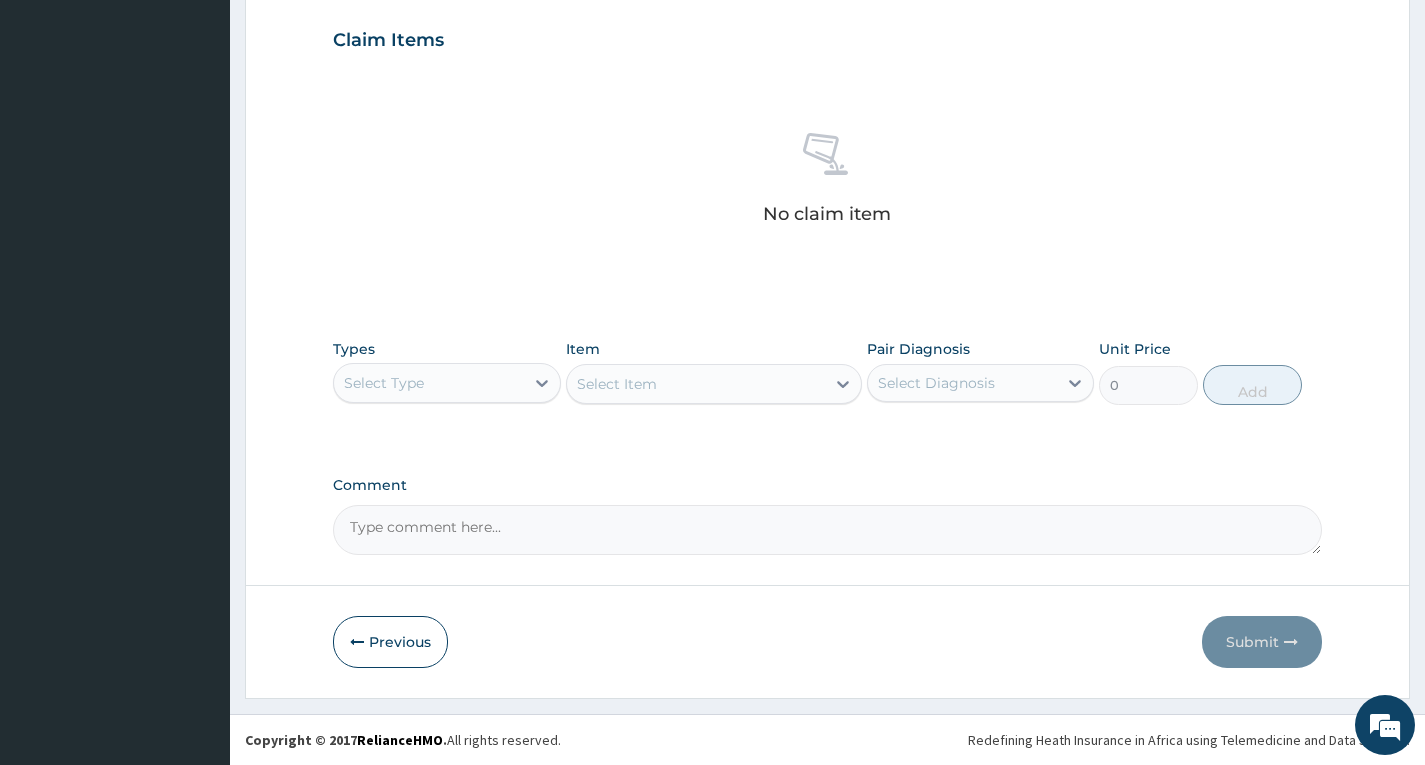 click on "Select Type" at bounding box center (428, 383) 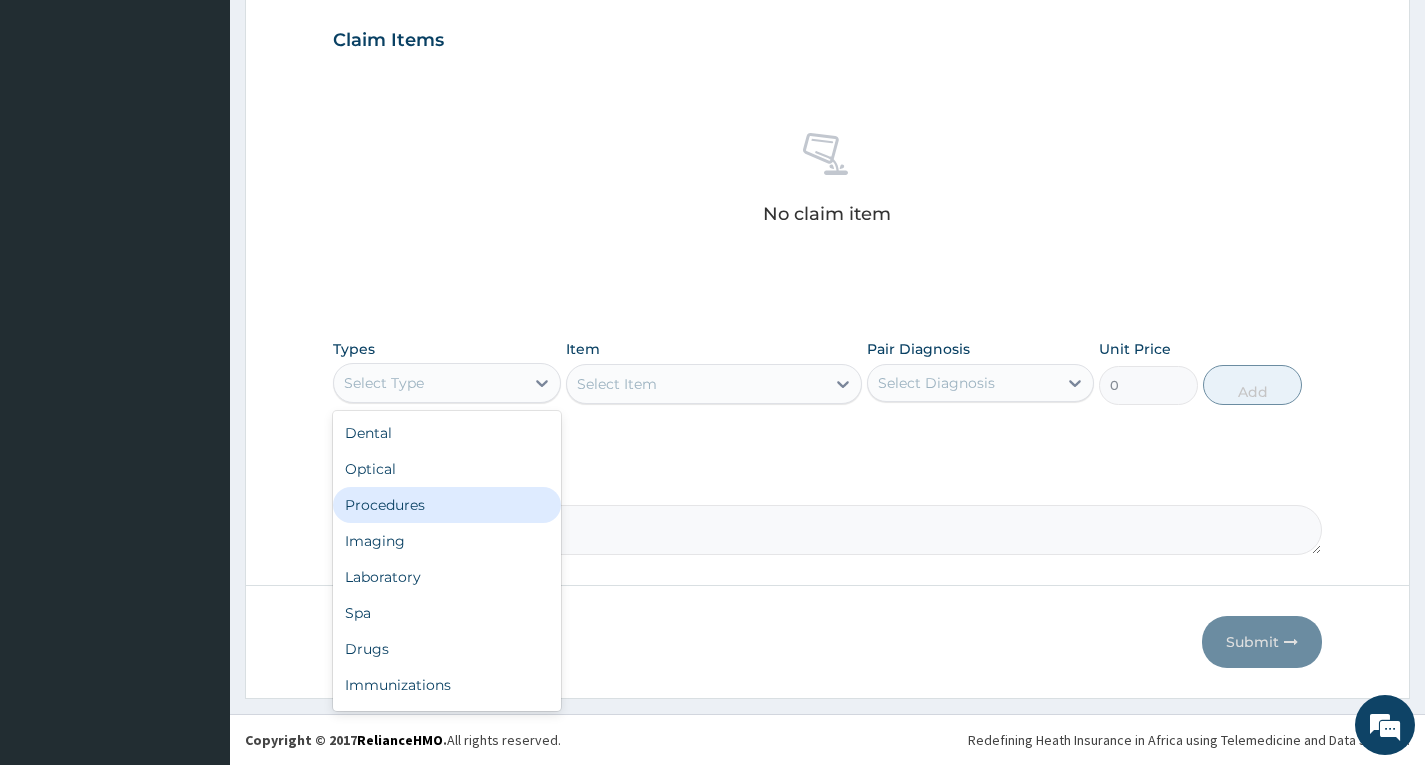 click on "Procedures" at bounding box center [446, 505] 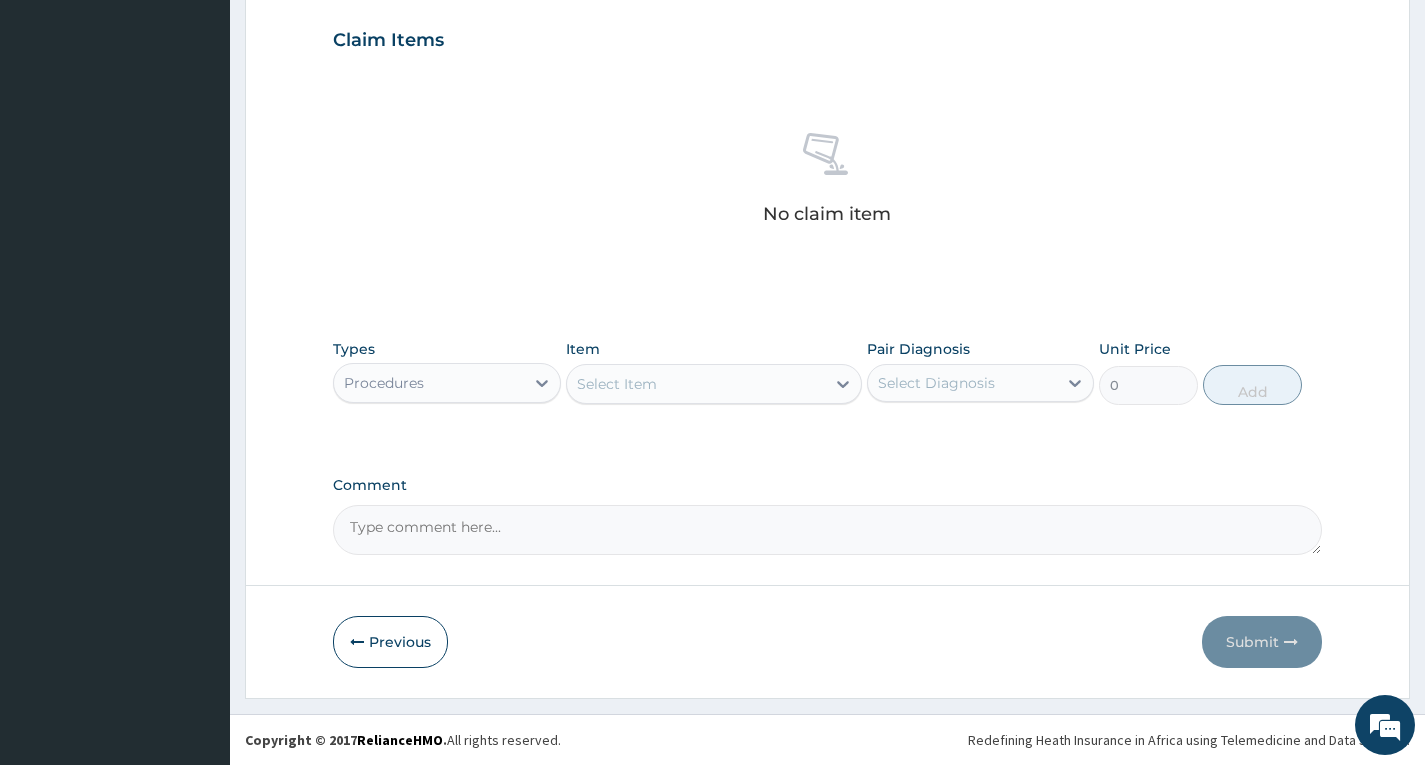click on "Select Item" at bounding box center (696, 384) 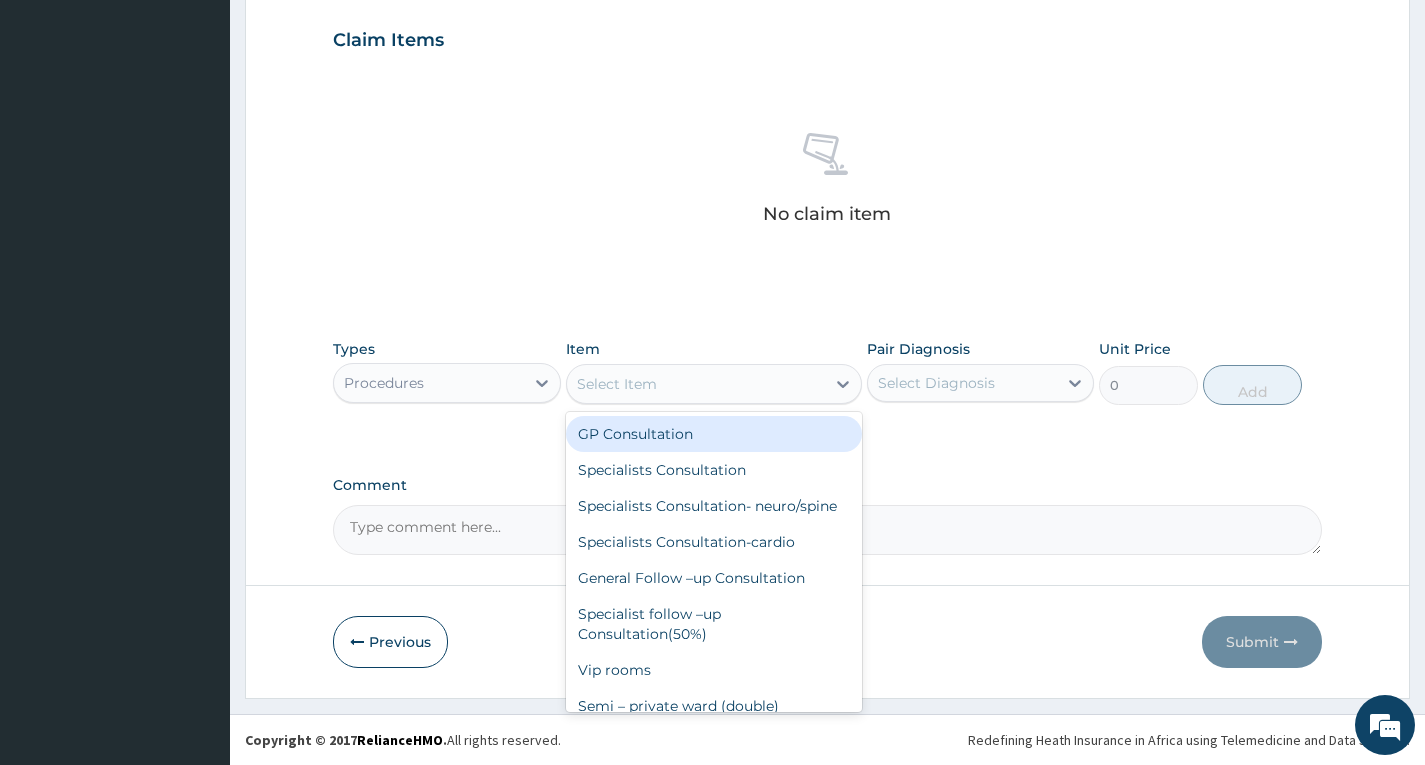 click on "GP Consultation" at bounding box center (714, 434) 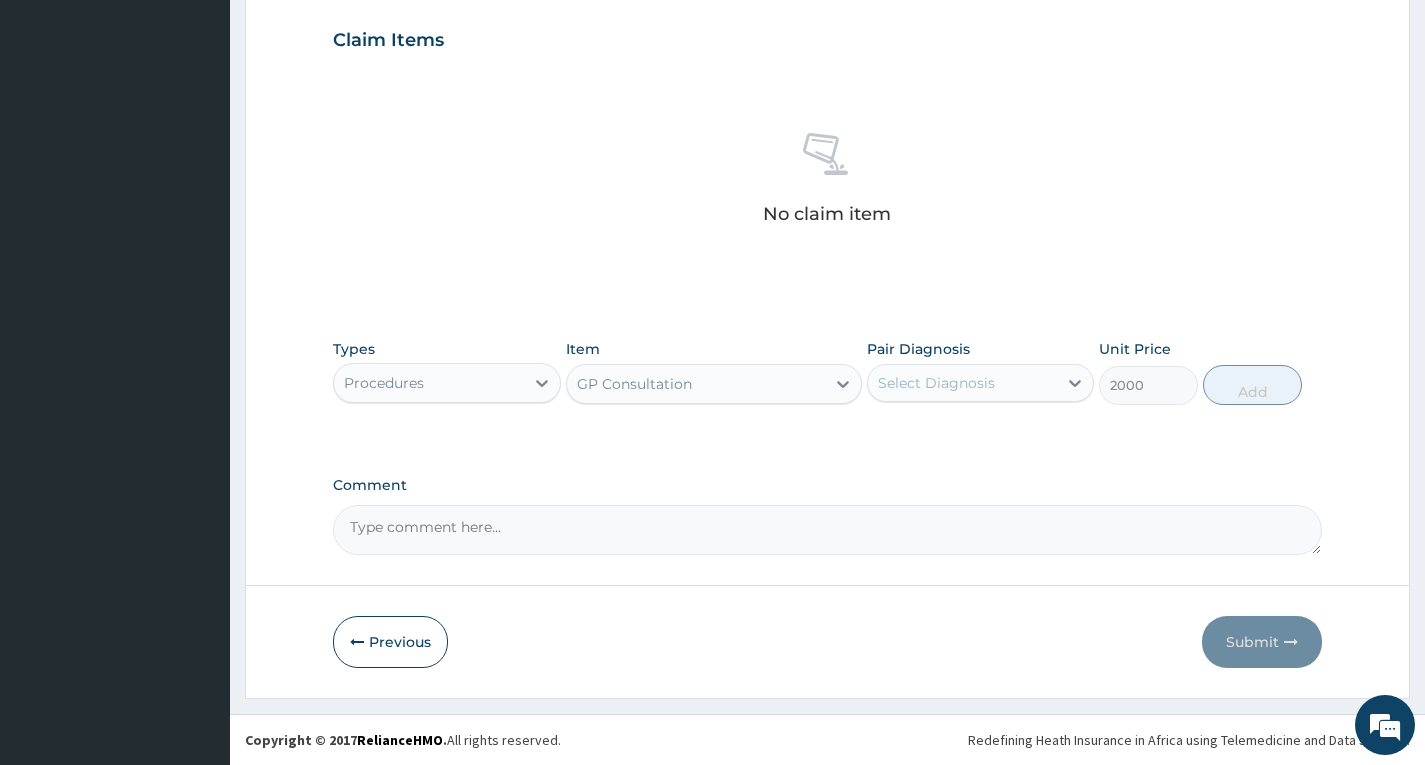 click on "Select Diagnosis" at bounding box center [936, 383] 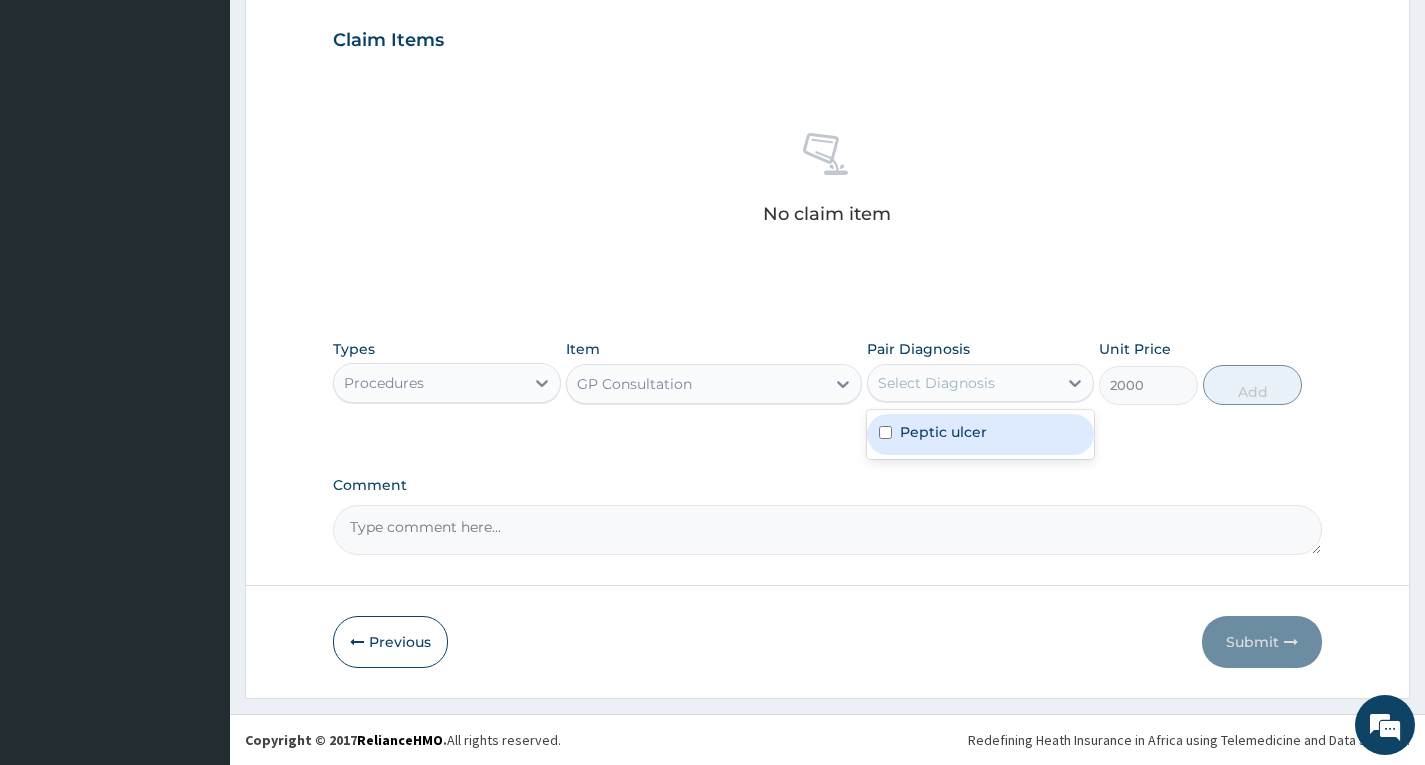 click on "Peptic ulcer" at bounding box center [980, 434] 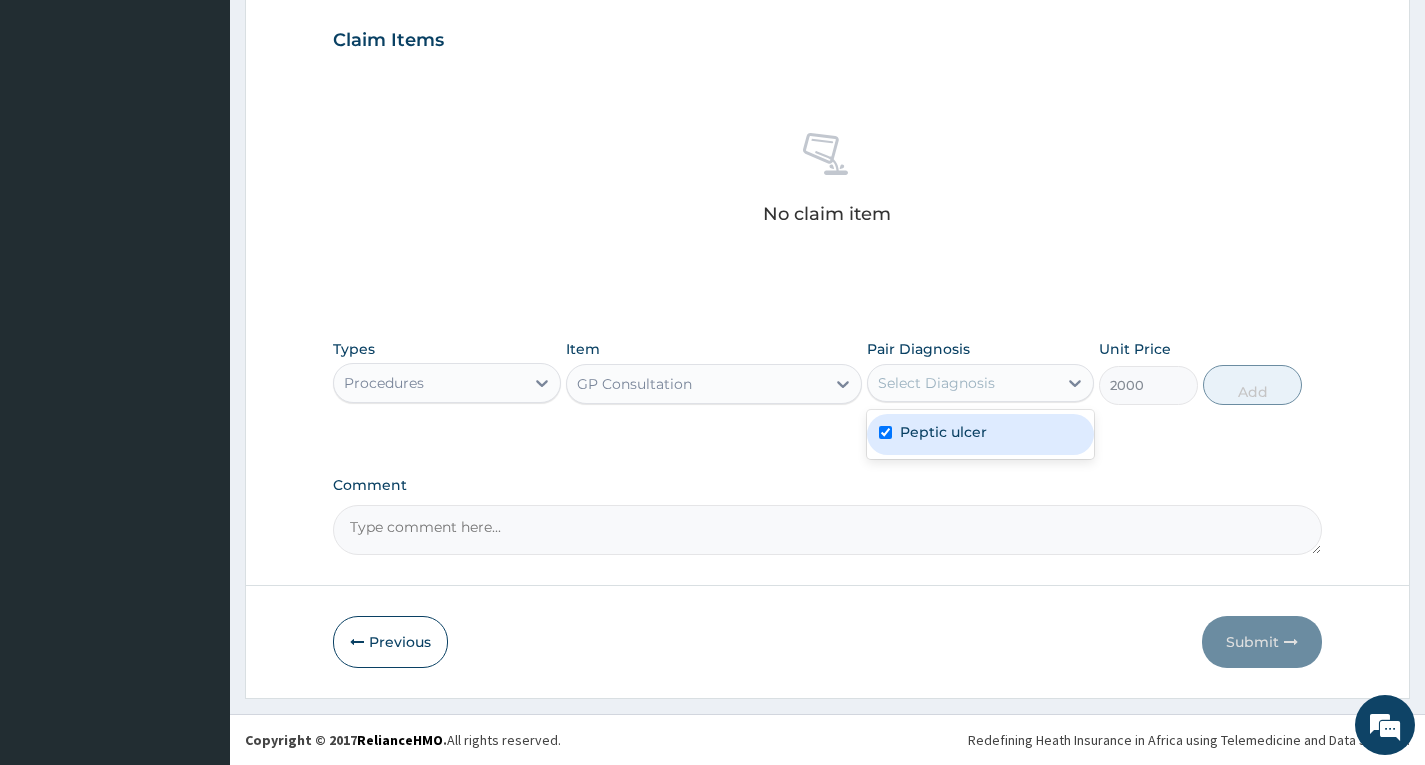 checkbox on "true" 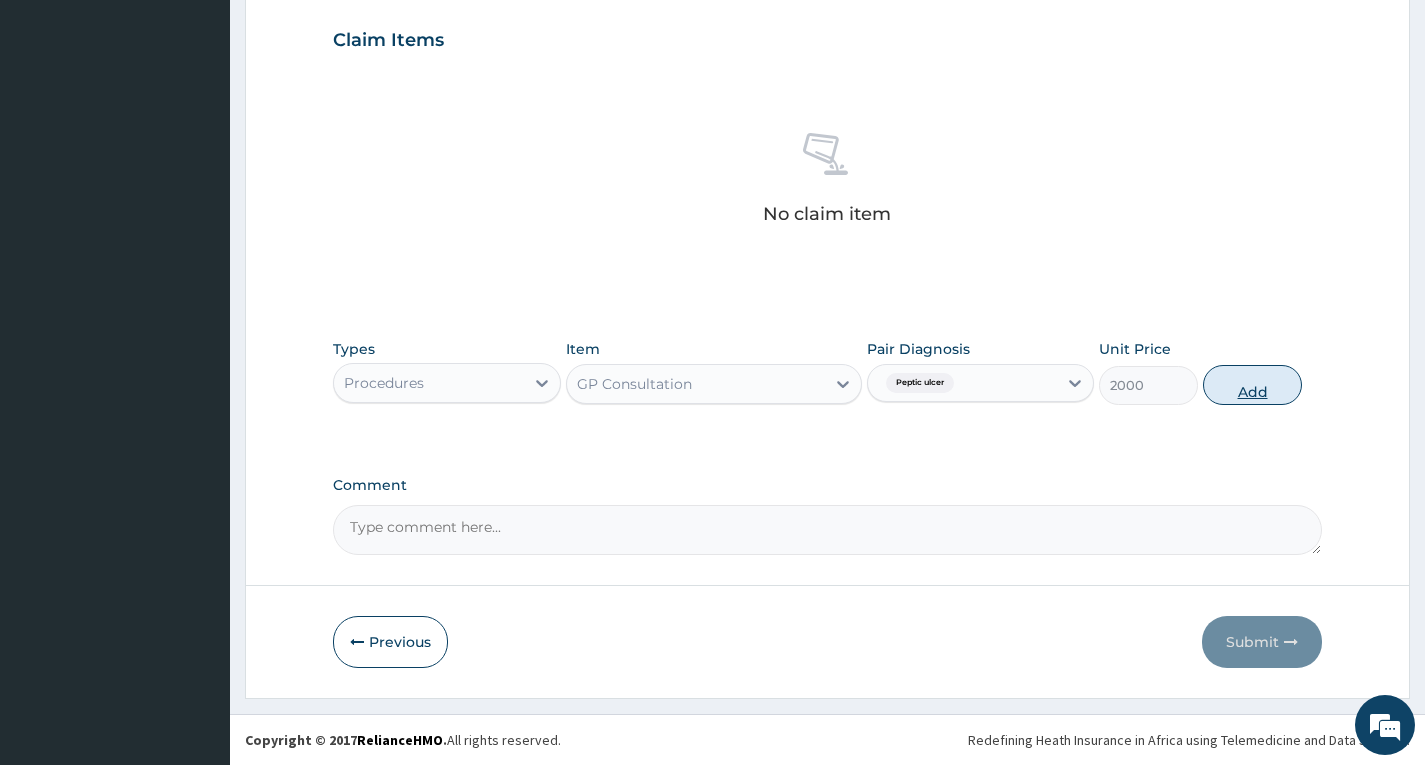 click on "Add" at bounding box center [1252, 385] 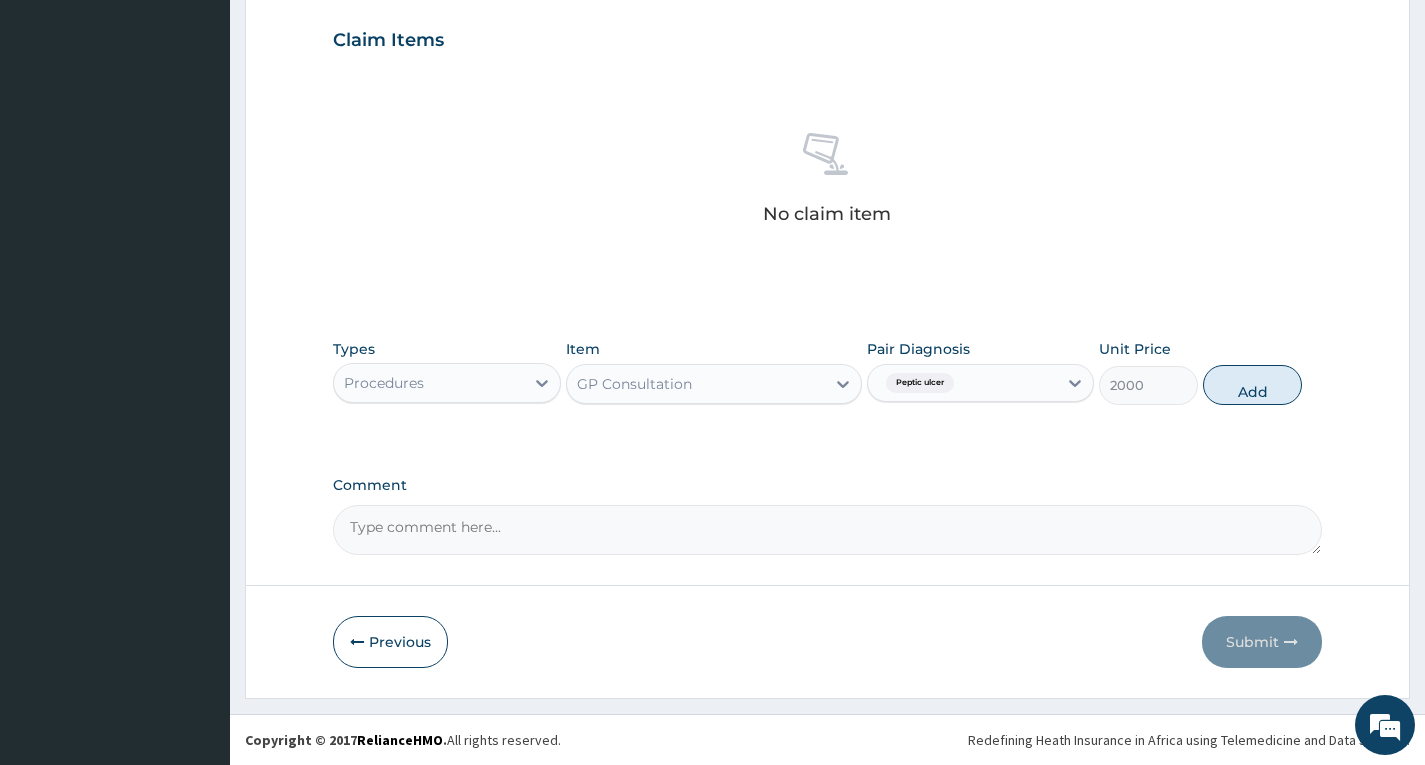 type on "0" 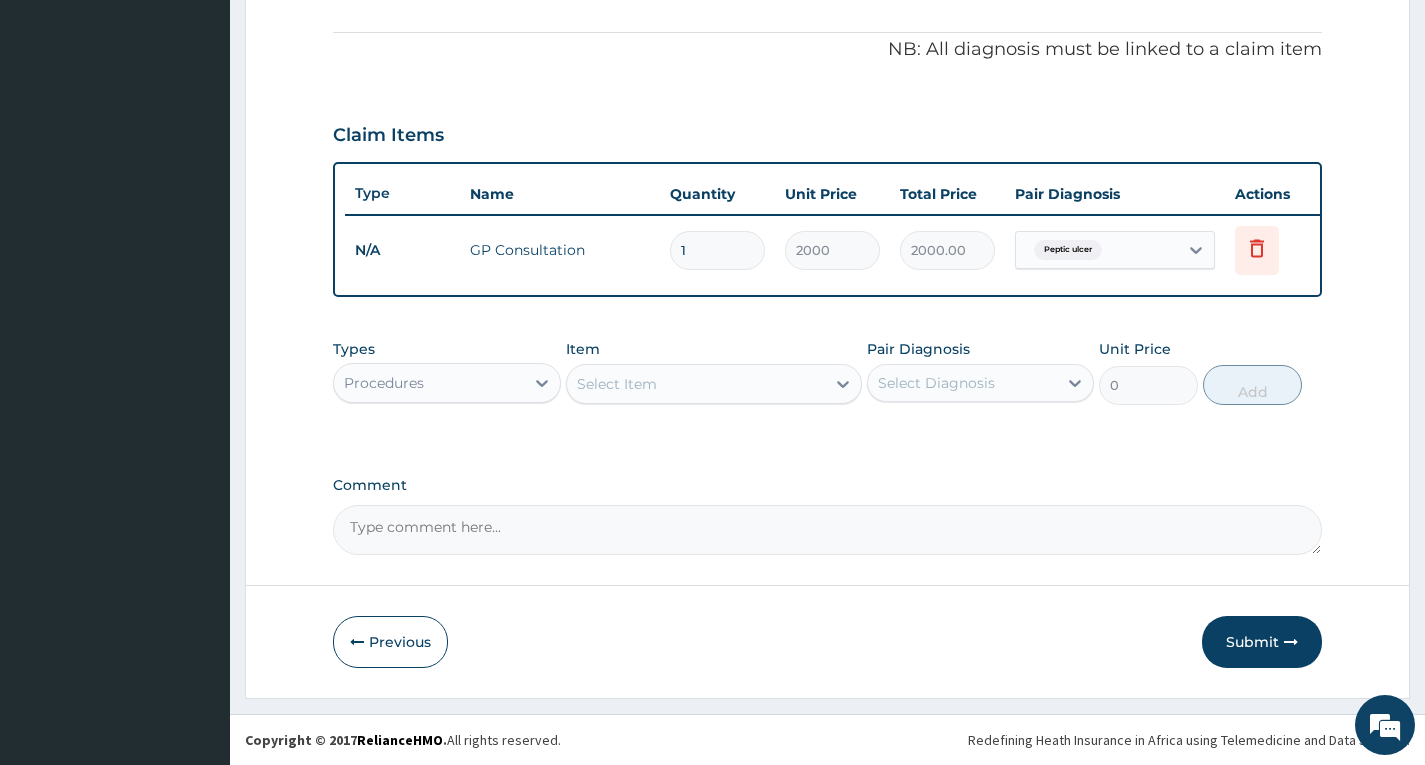 scroll, scrollTop: 597, scrollLeft: 0, axis: vertical 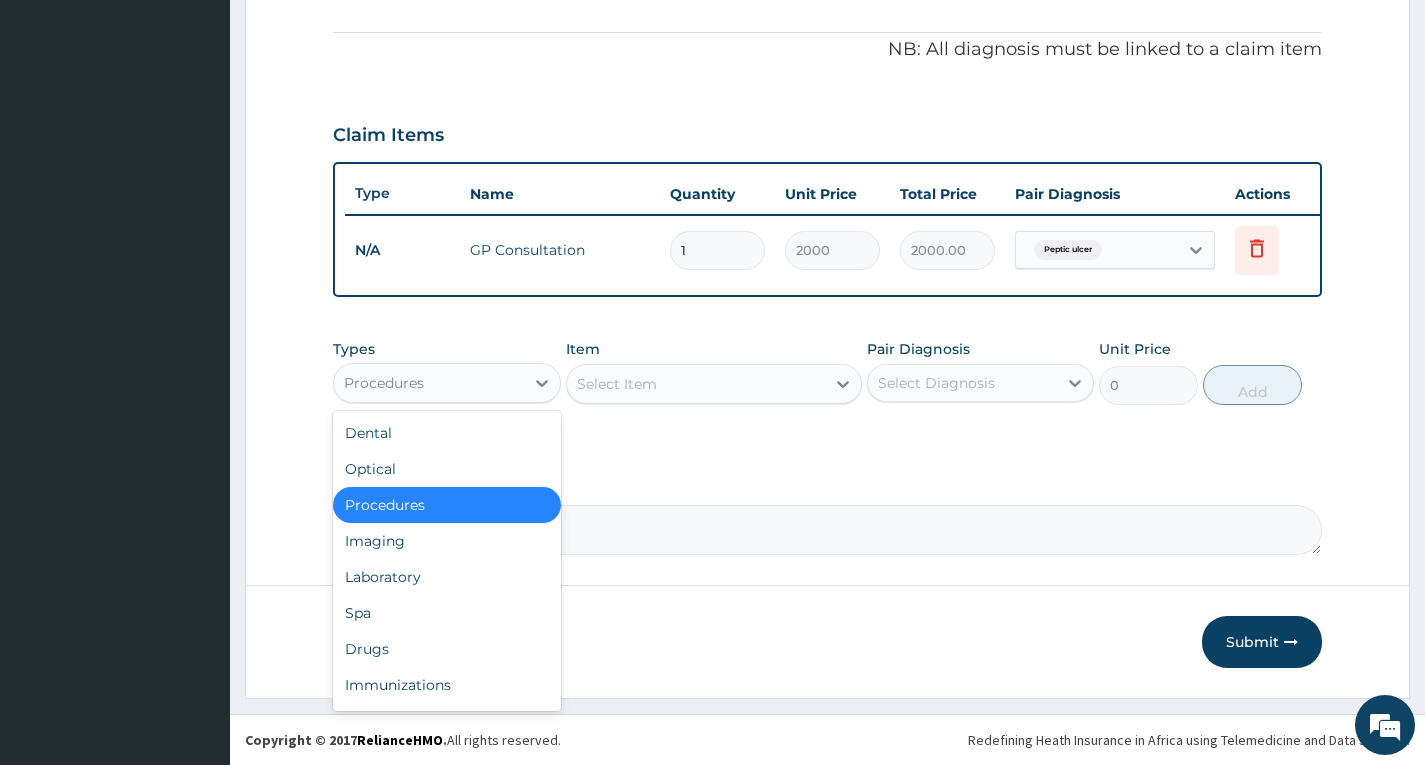 click on "Procedures" at bounding box center [428, 383] 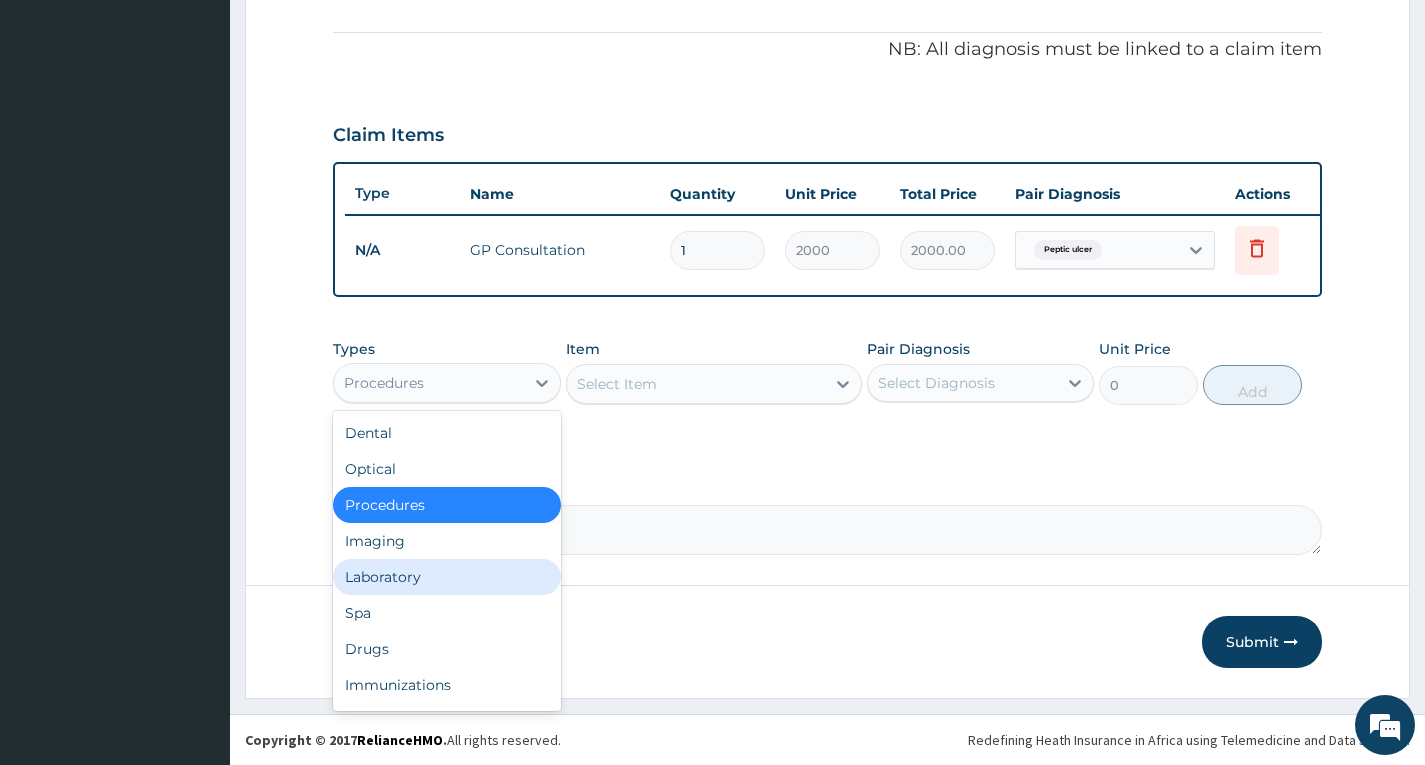 click on "Laboratory" at bounding box center [446, 577] 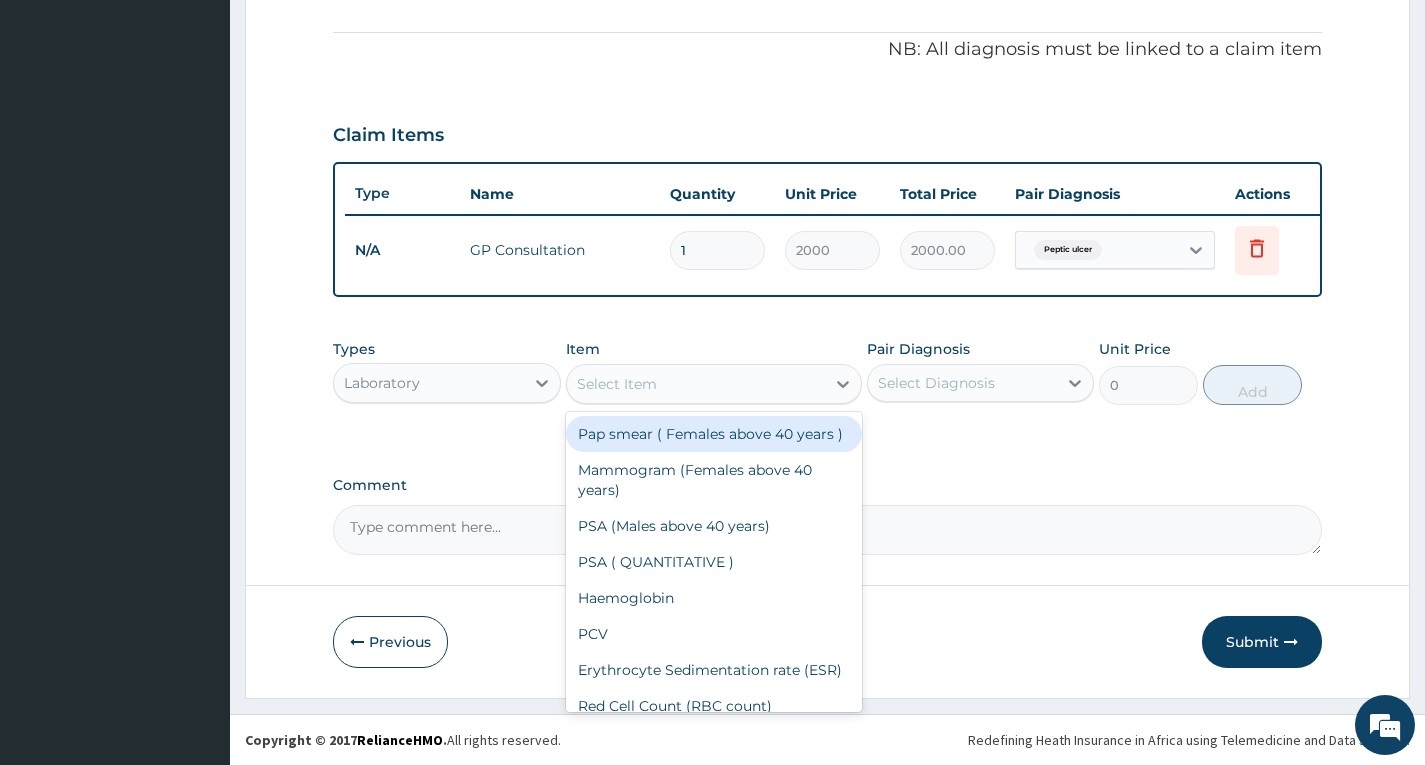 click on "Select Item" at bounding box center [617, 384] 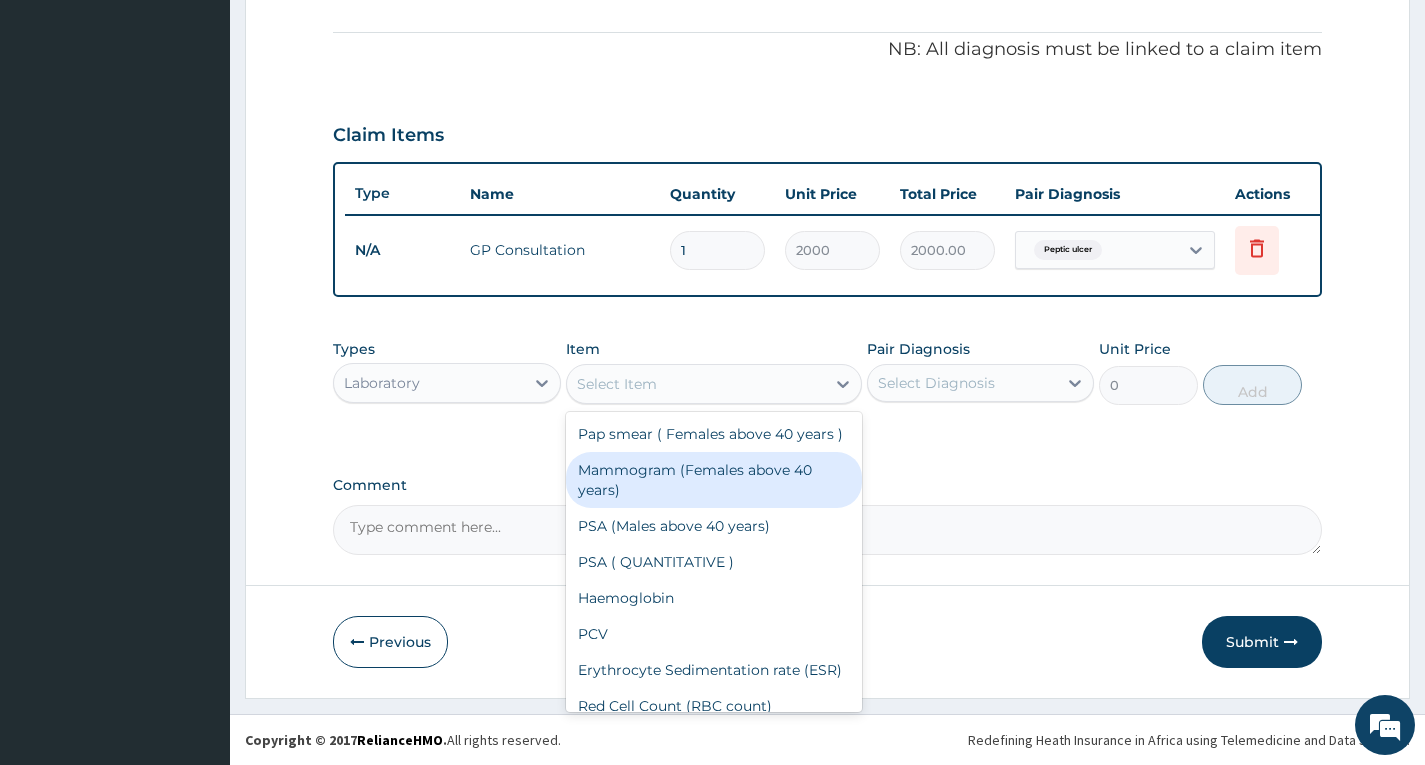 click on "PA Code / Prescription Code Enter Code(Secondary Care Only) Encounter Date 15-07-2025 Important Notice Please enter PA codes before entering items that are not attached to a PA code   All diagnoses entered must be linked to a claim item. Diagnosis & Claim Items that are visible but inactive cannot be edited because they were imported from an already approved PA code. Diagnosis Peptic ulcer Confirmed NB: All diagnosis must be linked to a claim item Claim Items Type Name Quantity Unit Price Total Price Pair Diagnosis Actions N/A GP Consultation 1 2000 2000.00 Peptic ulcer Delete Types Laboratory Item option GP Consultation, selected. option Mammogram (Females above 40 years) focused, 2 of 120. 120 results available. Use Up and Down to choose options, press Enter to select the currently focused option, press Escape to exit the menu, press Tab to select the option and exit the menu. Select Item Pap smear ( Females above 40 years ) Mammogram (Females above 40 years) PSA (Males above 40 years) PSA  ( QUANTITATIVE )" at bounding box center (827, 82) 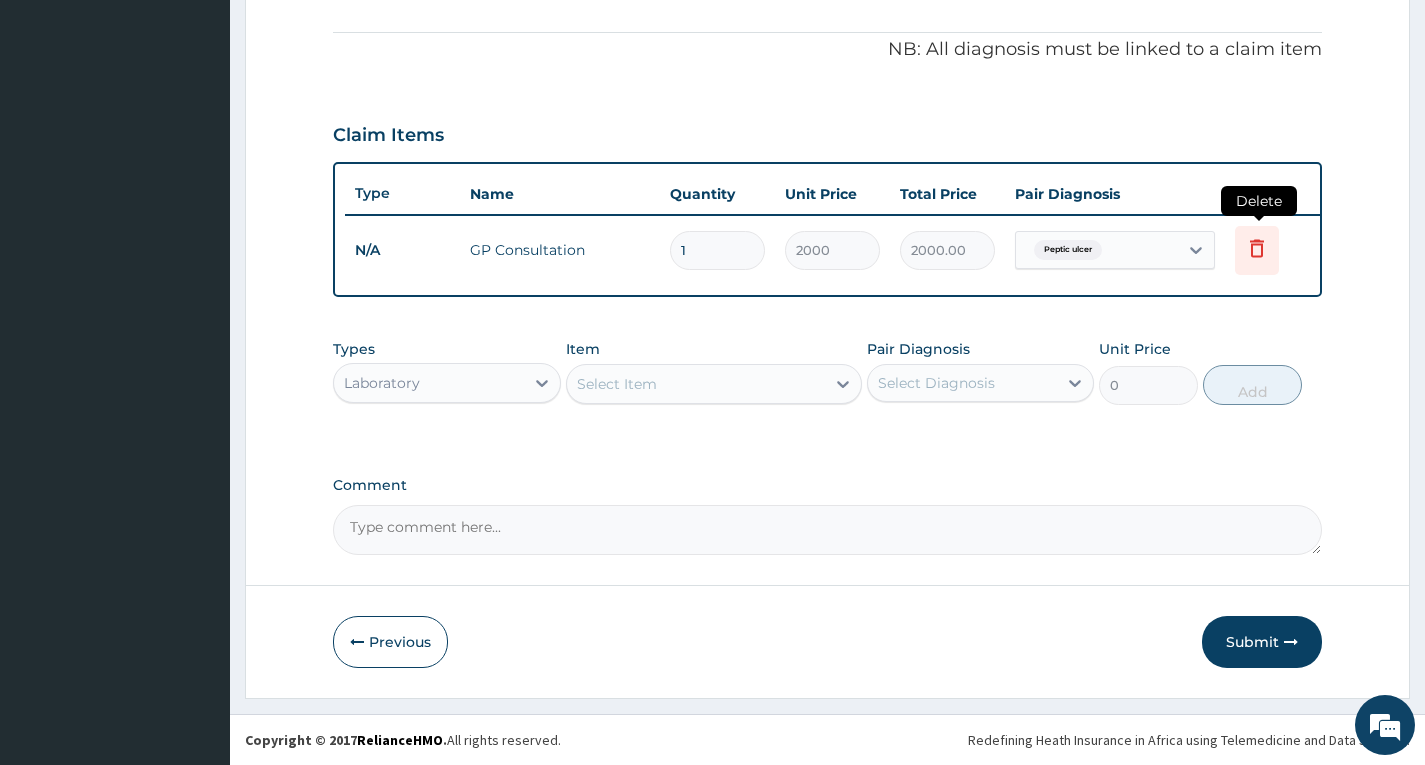 click 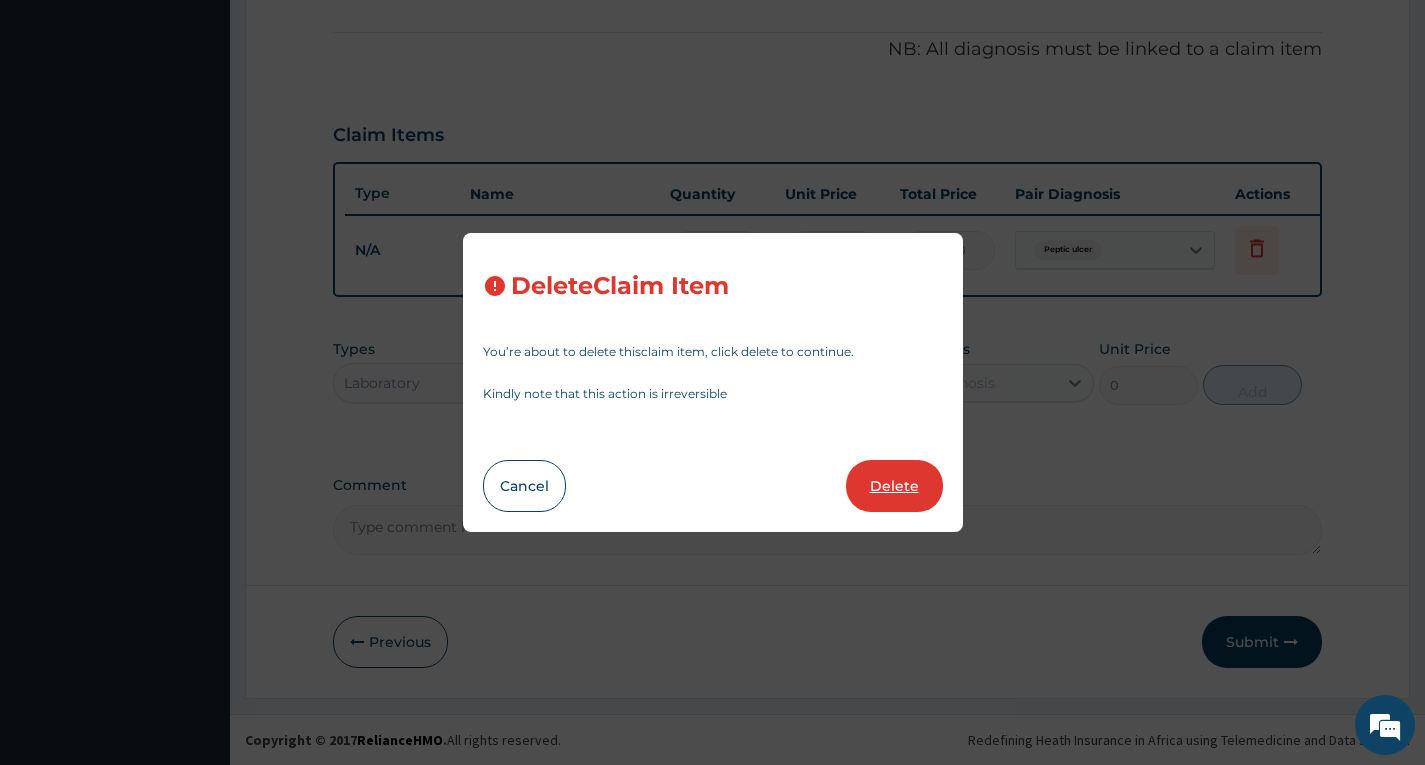 click on "Delete" at bounding box center (894, 486) 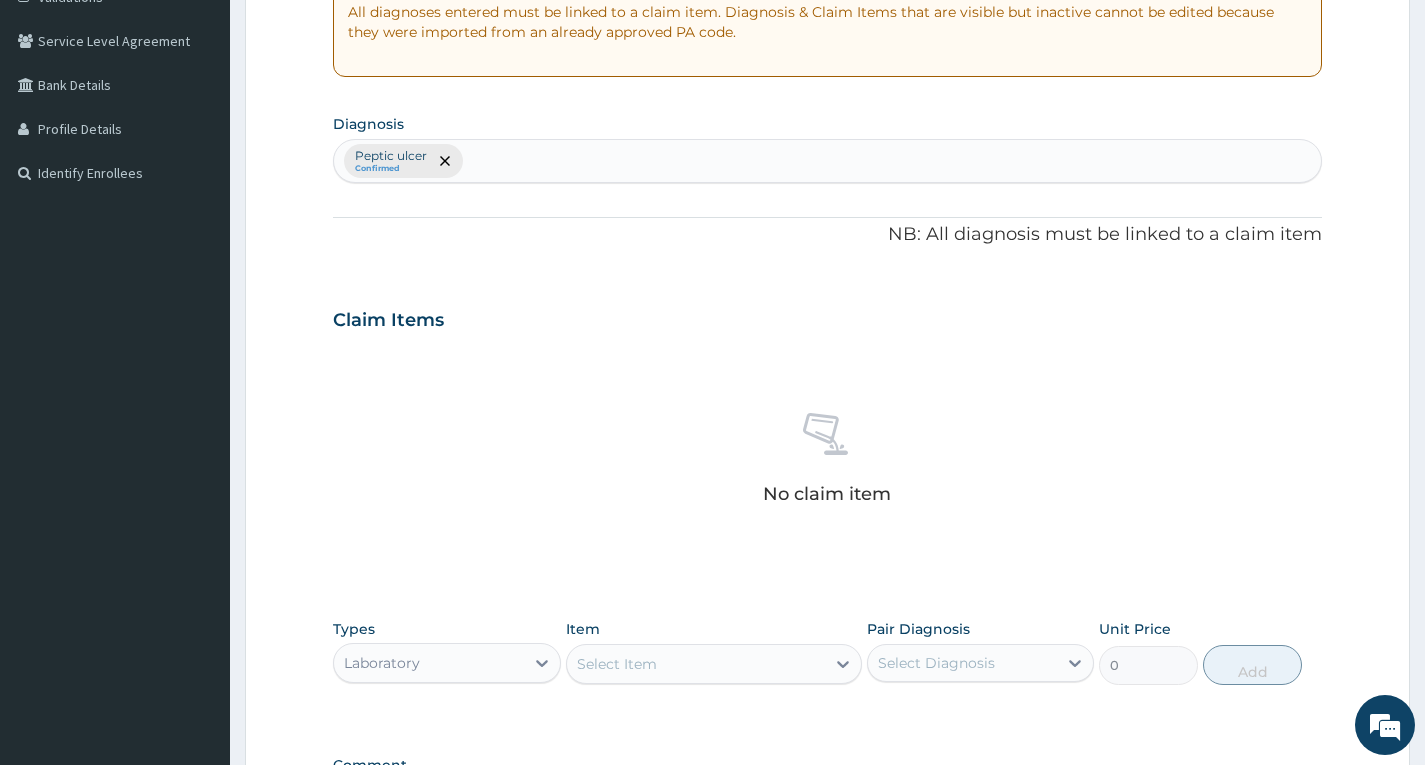 scroll, scrollTop: 0, scrollLeft: 0, axis: both 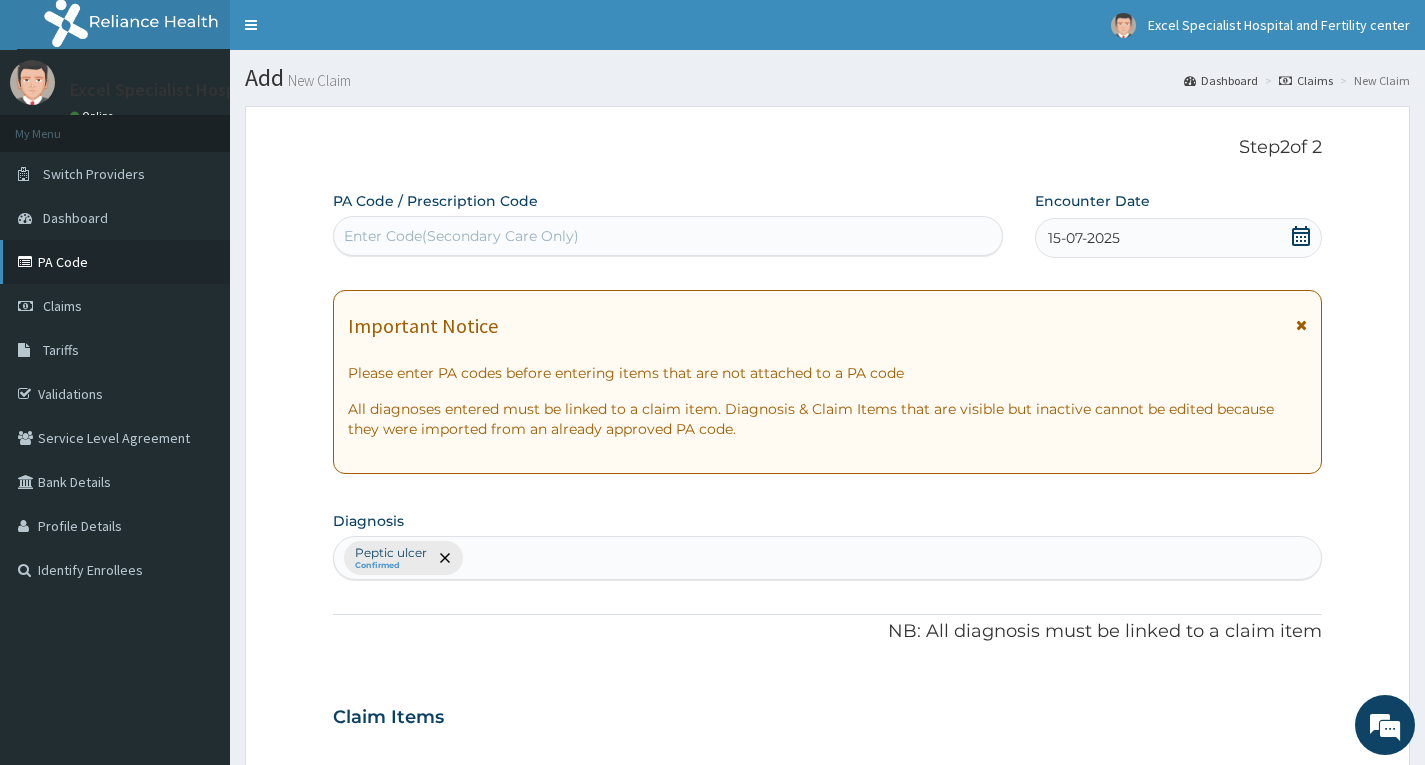 click on "PA Code" at bounding box center [115, 262] 